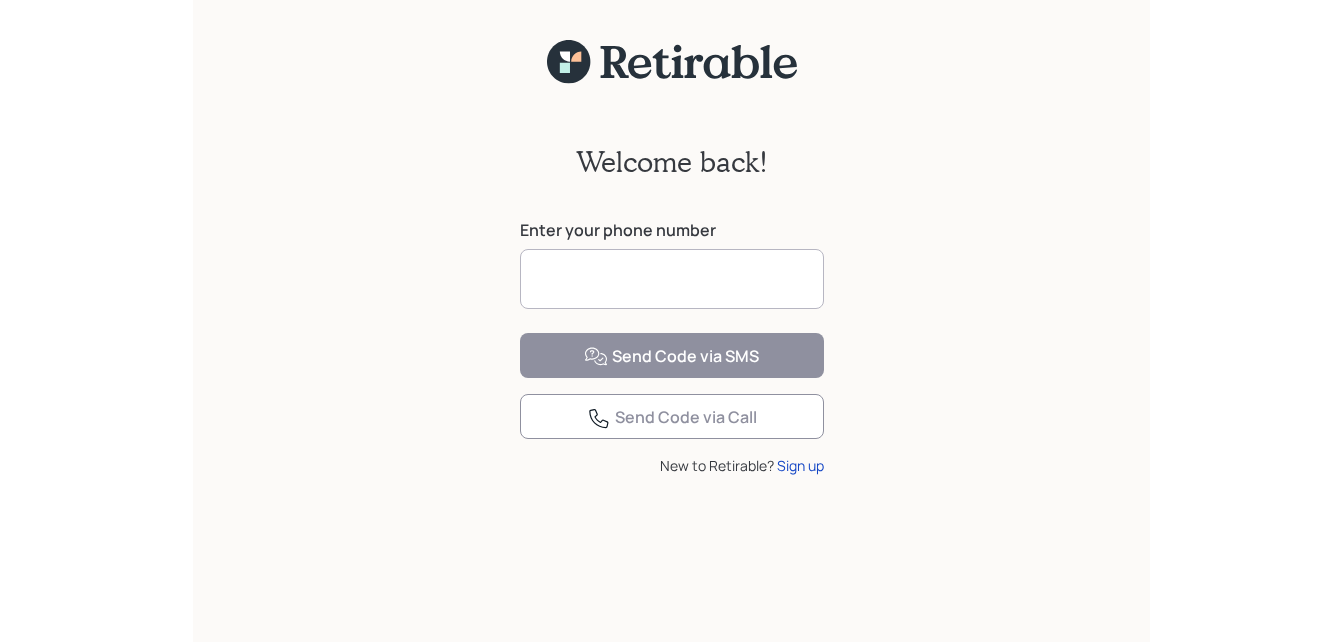 scroll, scrollTop: 0, scrollLeft: 0, axis: both 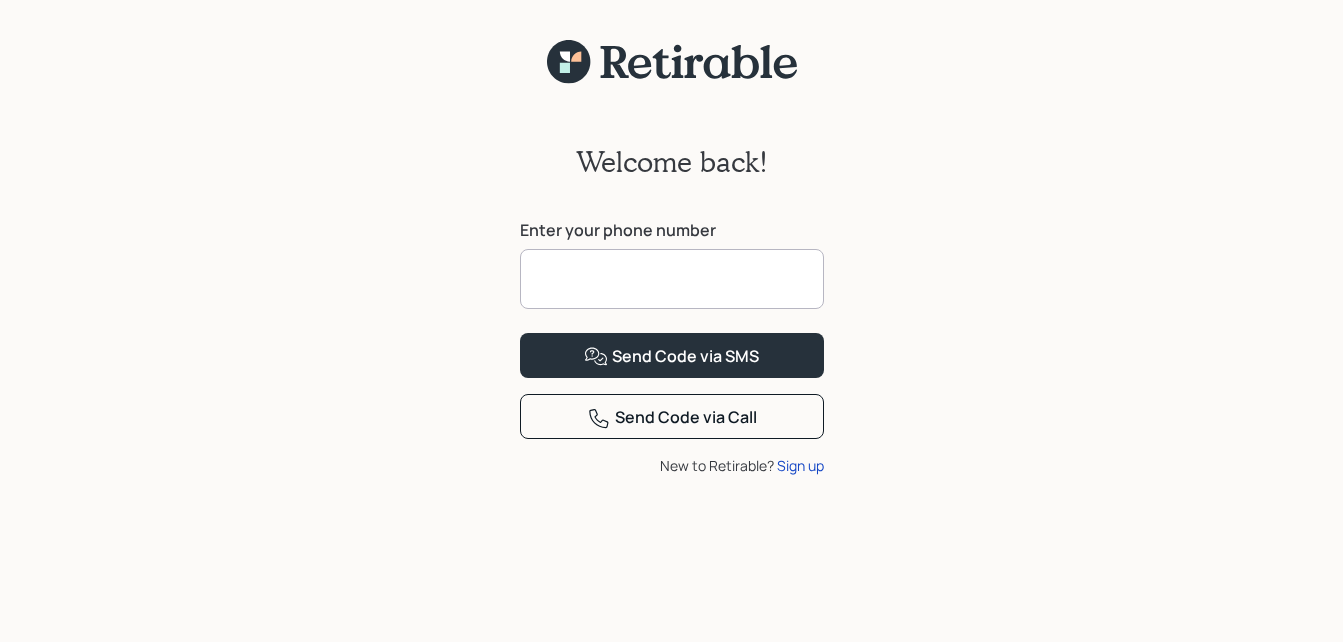 click at bounding box center (672, 279) 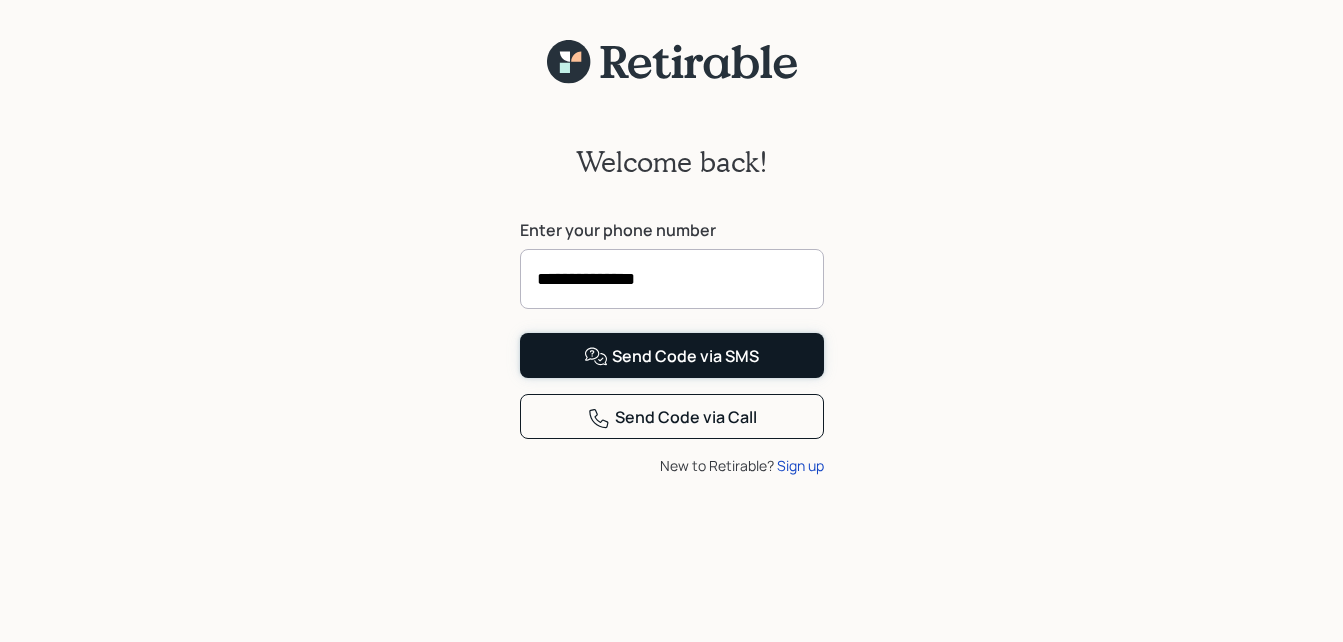 click on "Send Code via SMS" at bounding box center [671, 357] 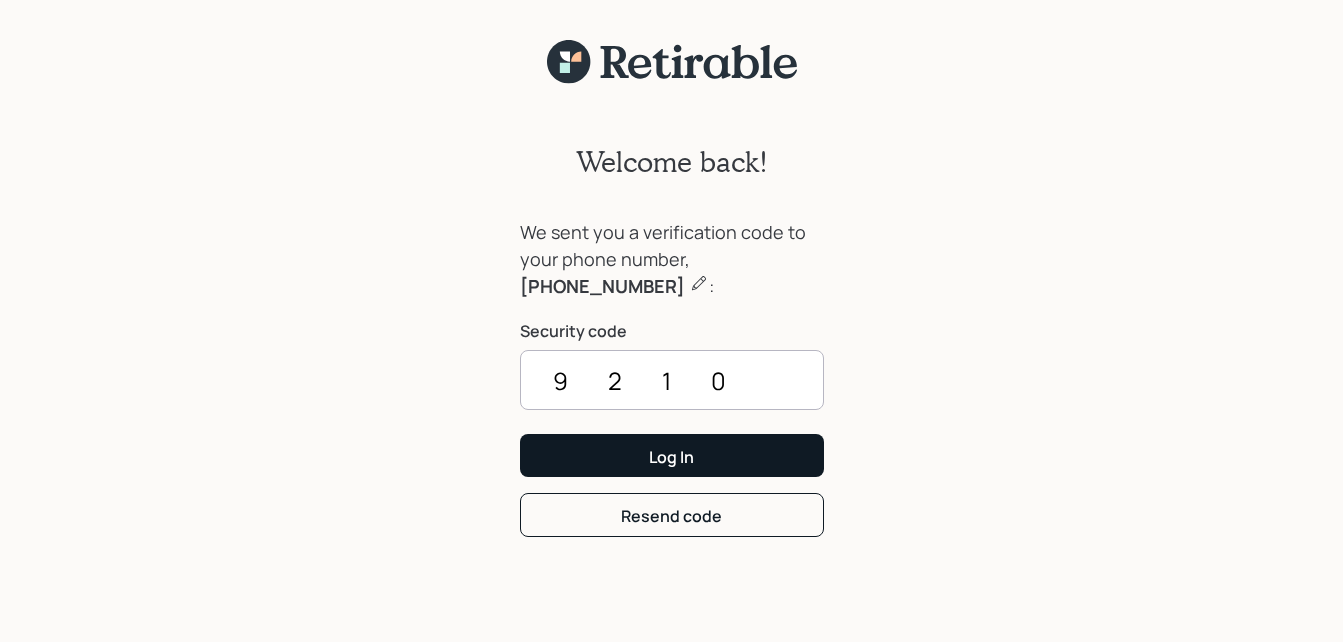 type on "9210" 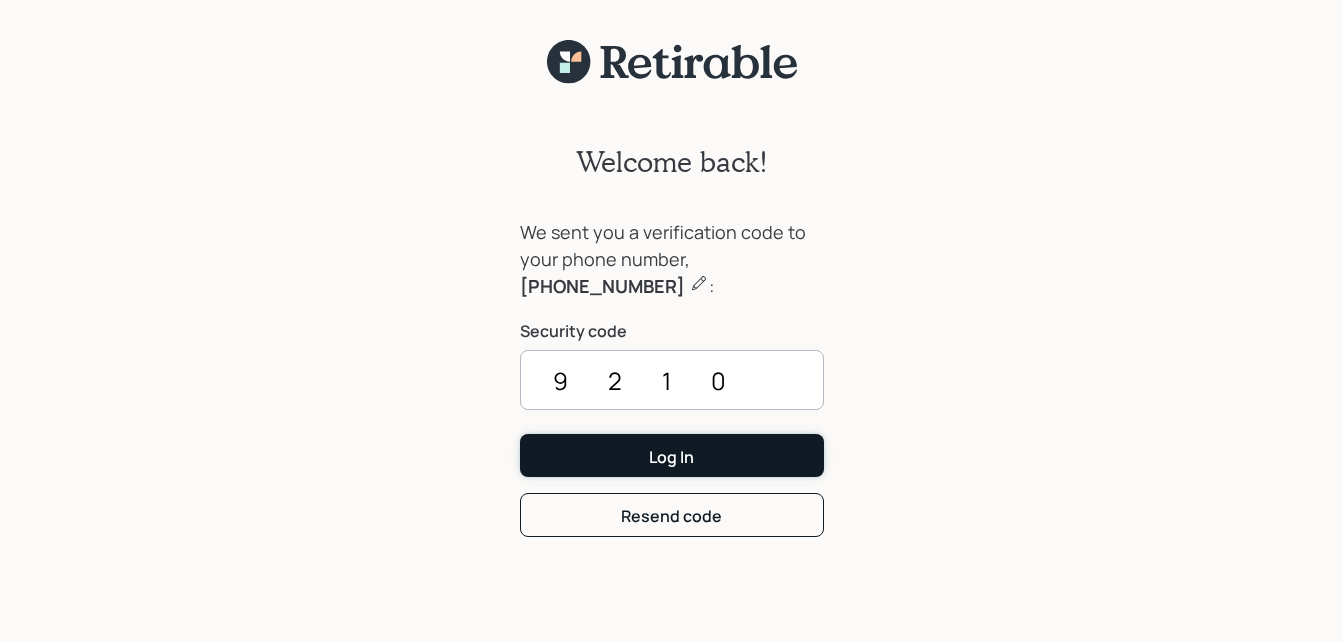click on "Log In" at bounding box center [671, 457] 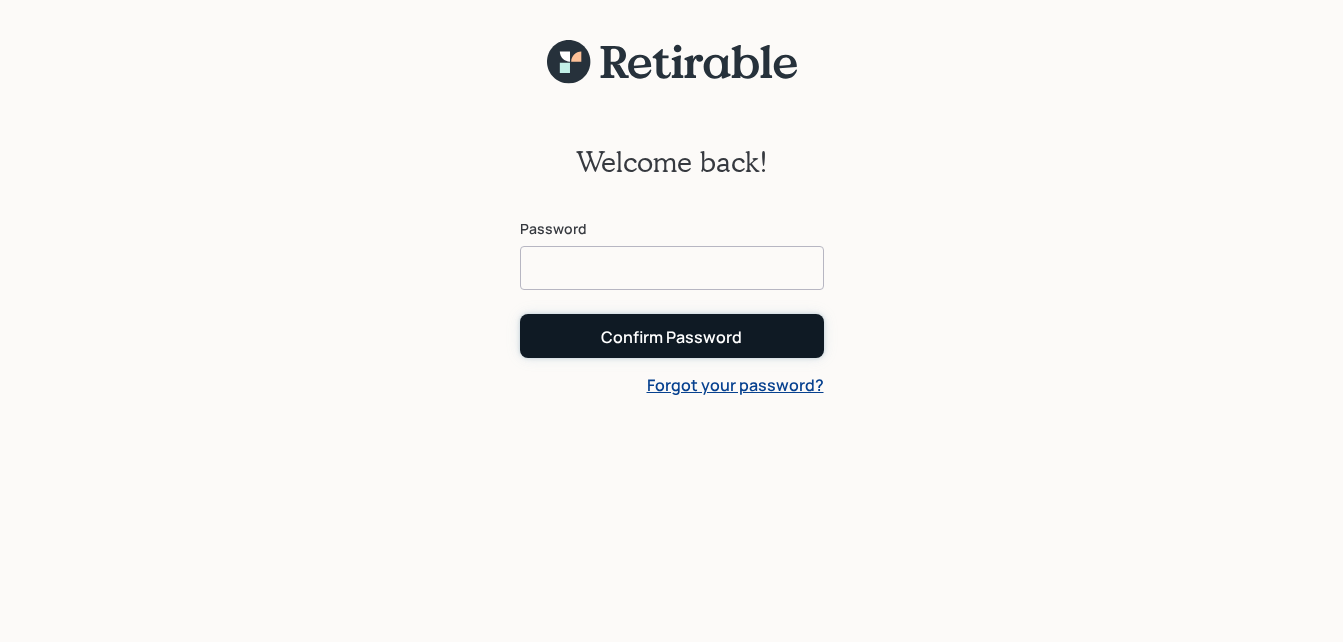 click on "Confirm Password" at bounding box center [671, 337] 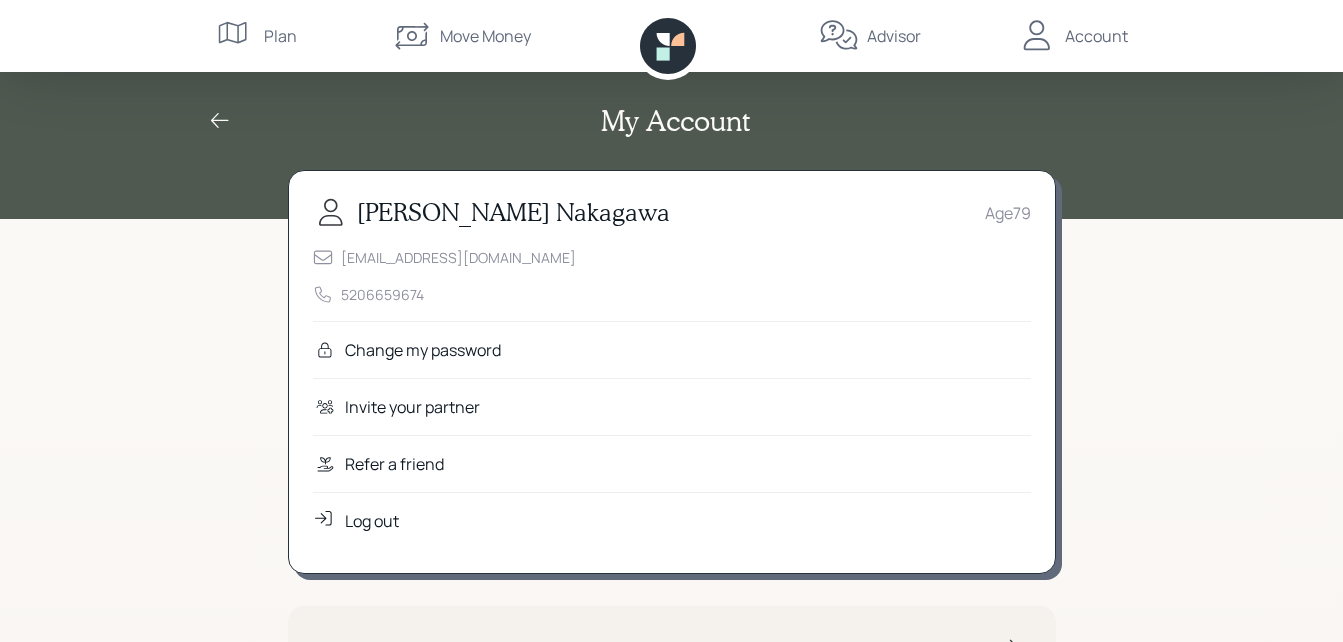click on "Change my password" at bounding box center [423, 350] 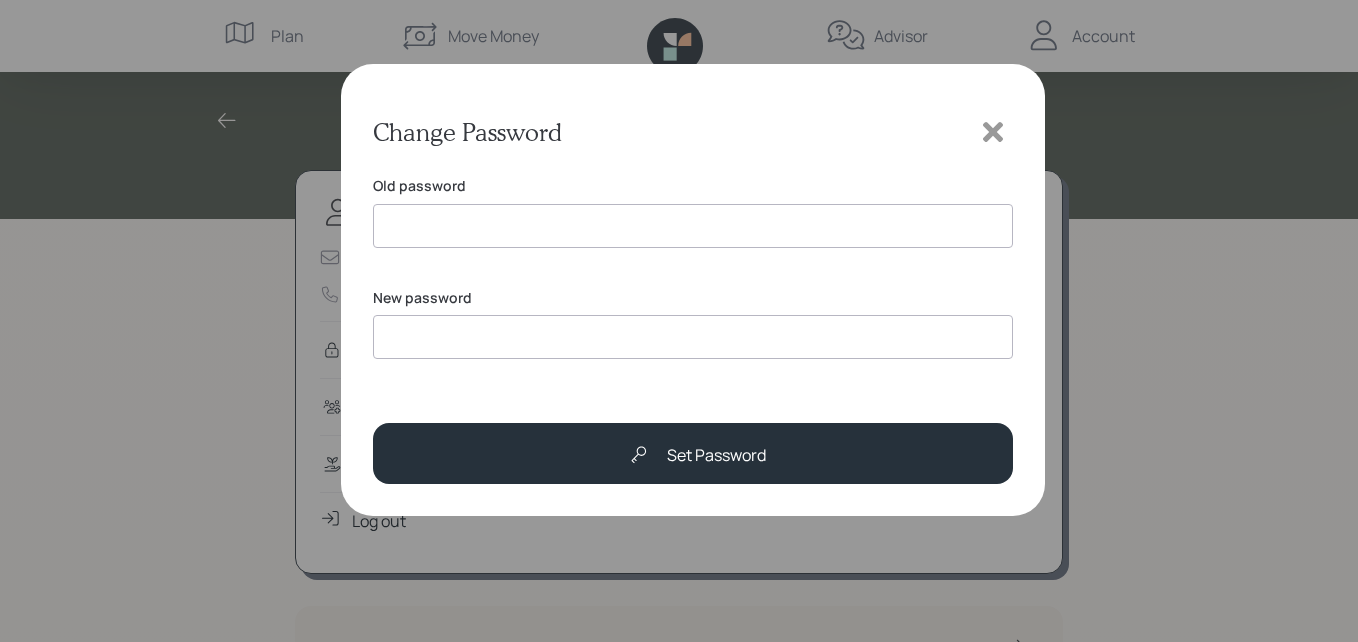 click 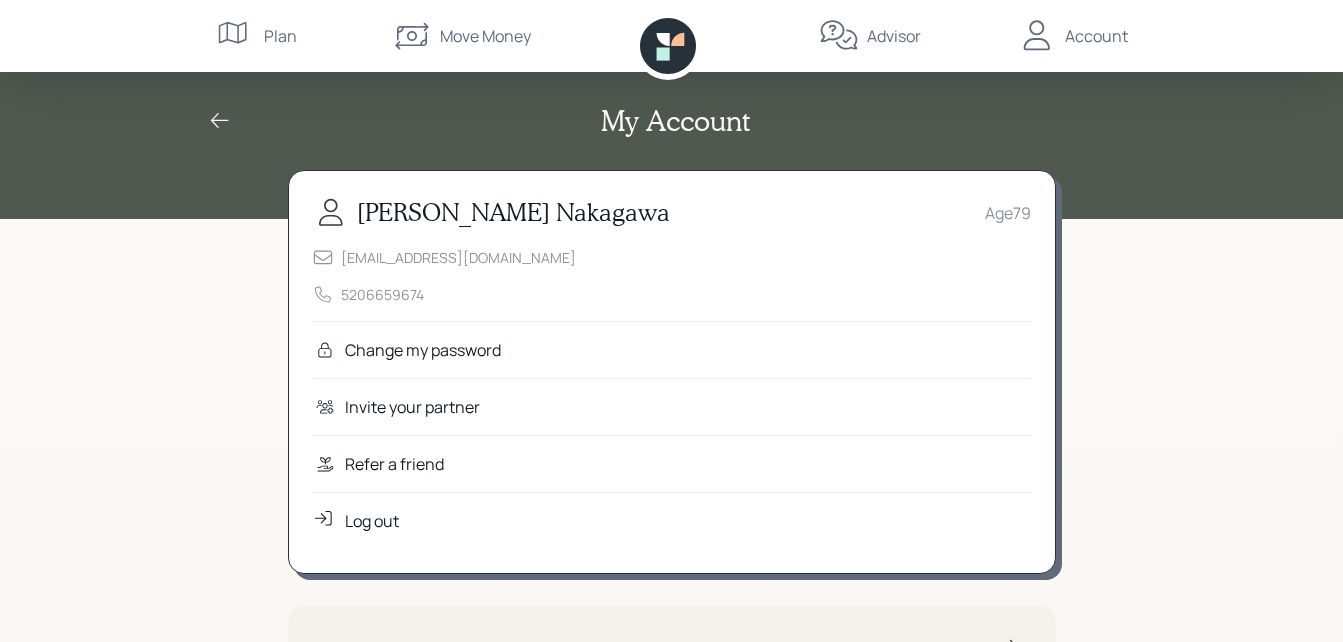 click on "Plan" at bounding box center [280, 36] 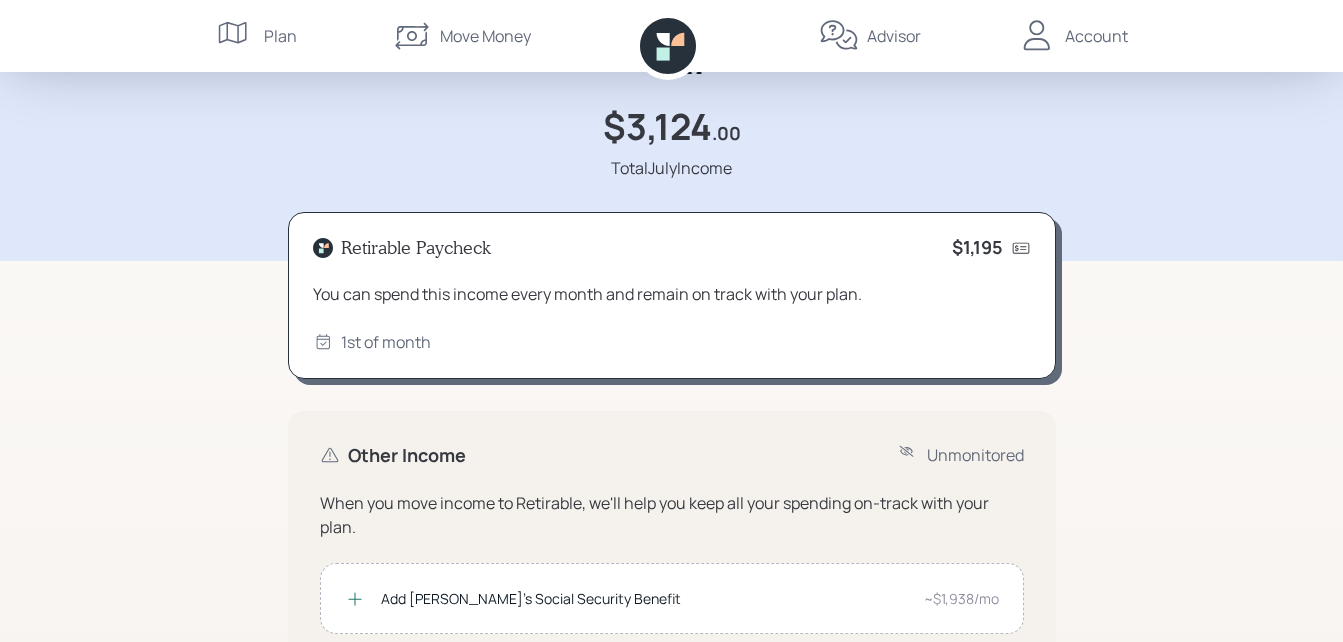scroll, scrollTop: 0, scrollLeft: 0, axis: both 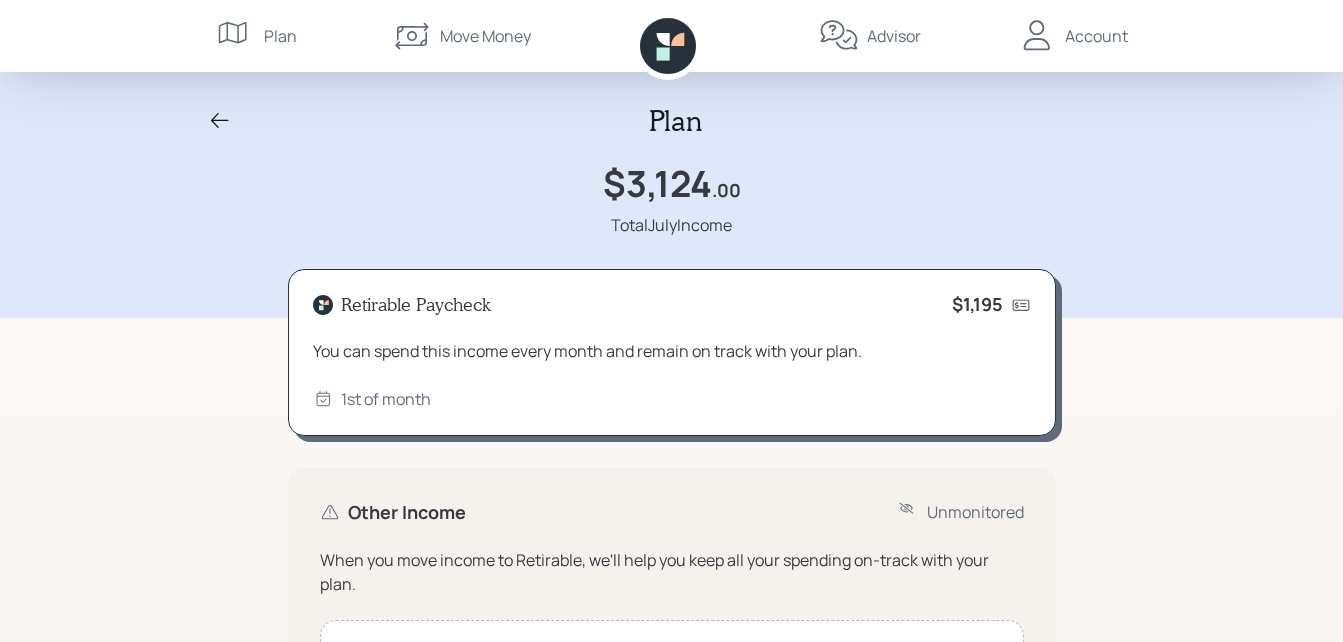 click on "Move Money" at bounding box center [485, 36] 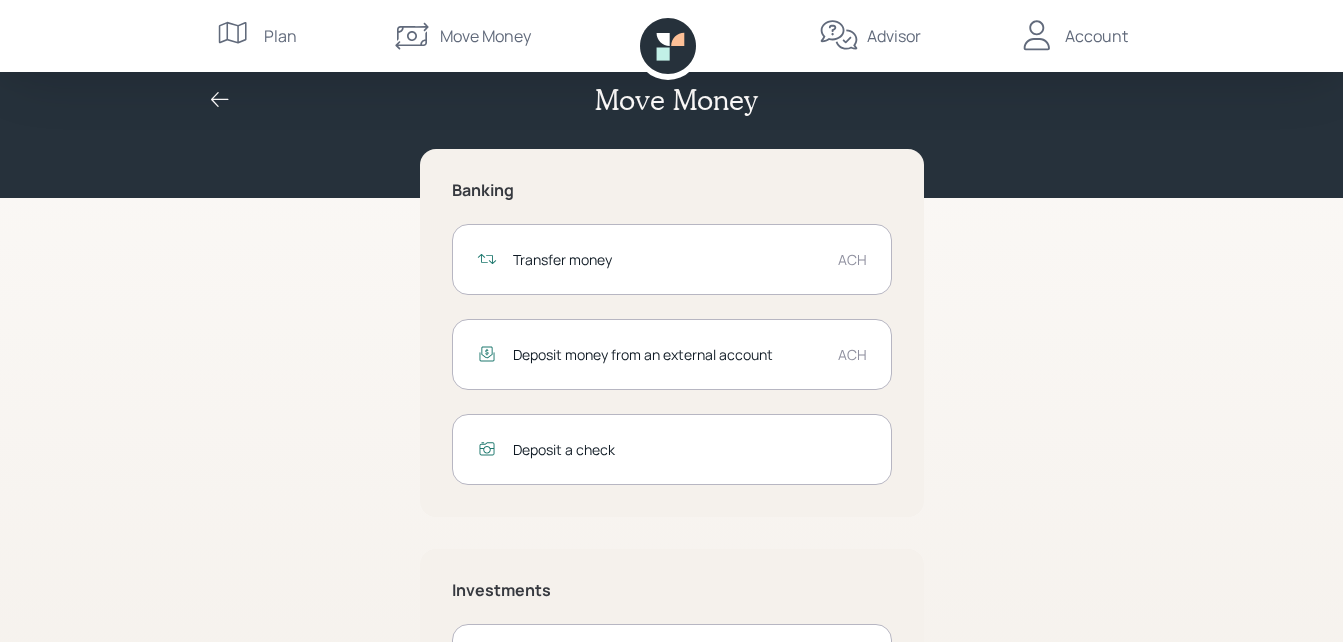 scroll, scrollTop: 0, scrollLeft: 0, axis: both 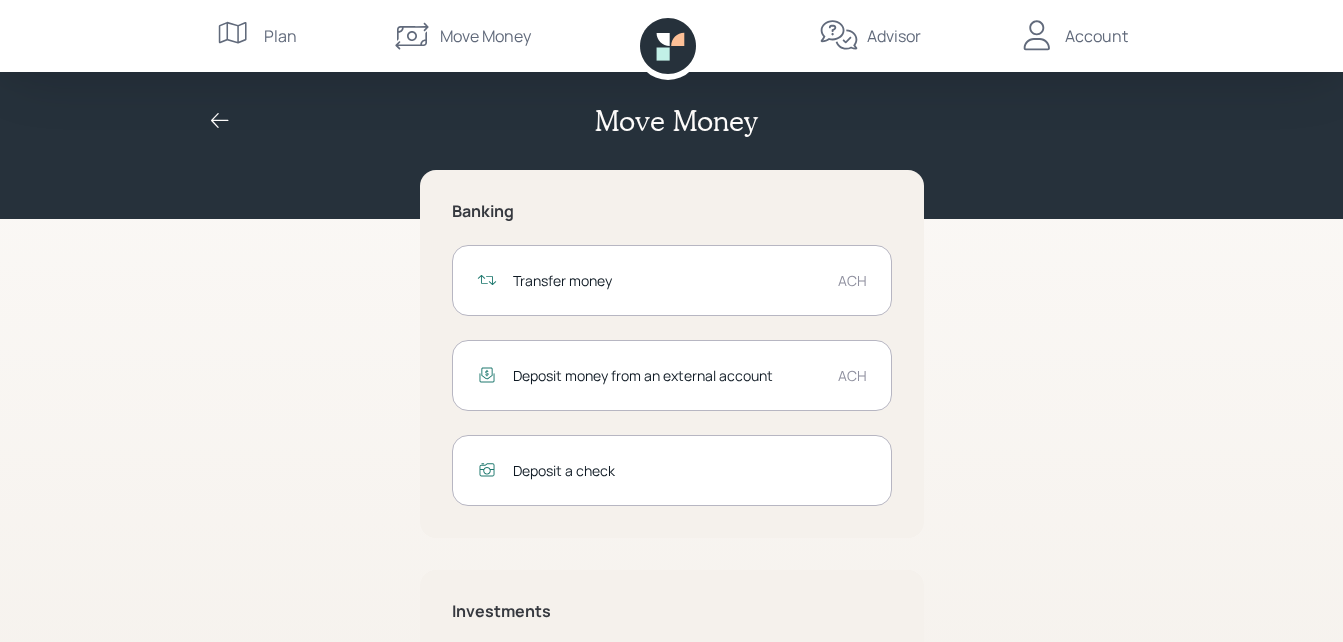 click 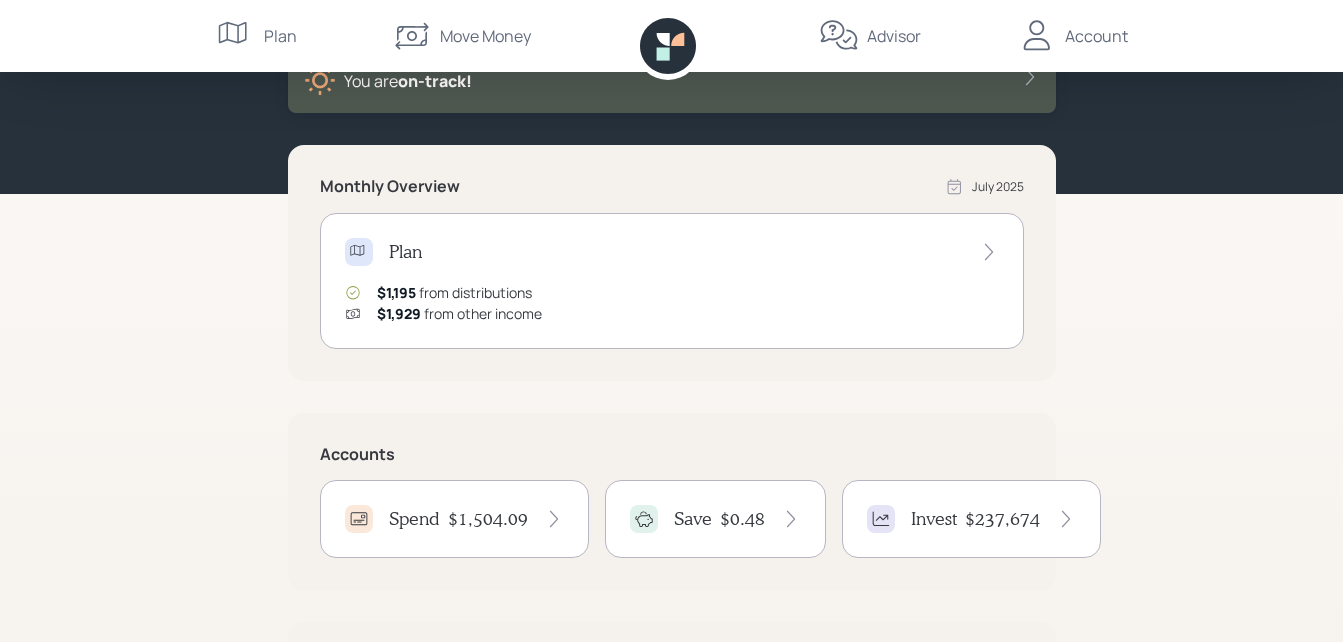 scroll, scrollTop: 64, scrollLeft: 0, axis: vertical 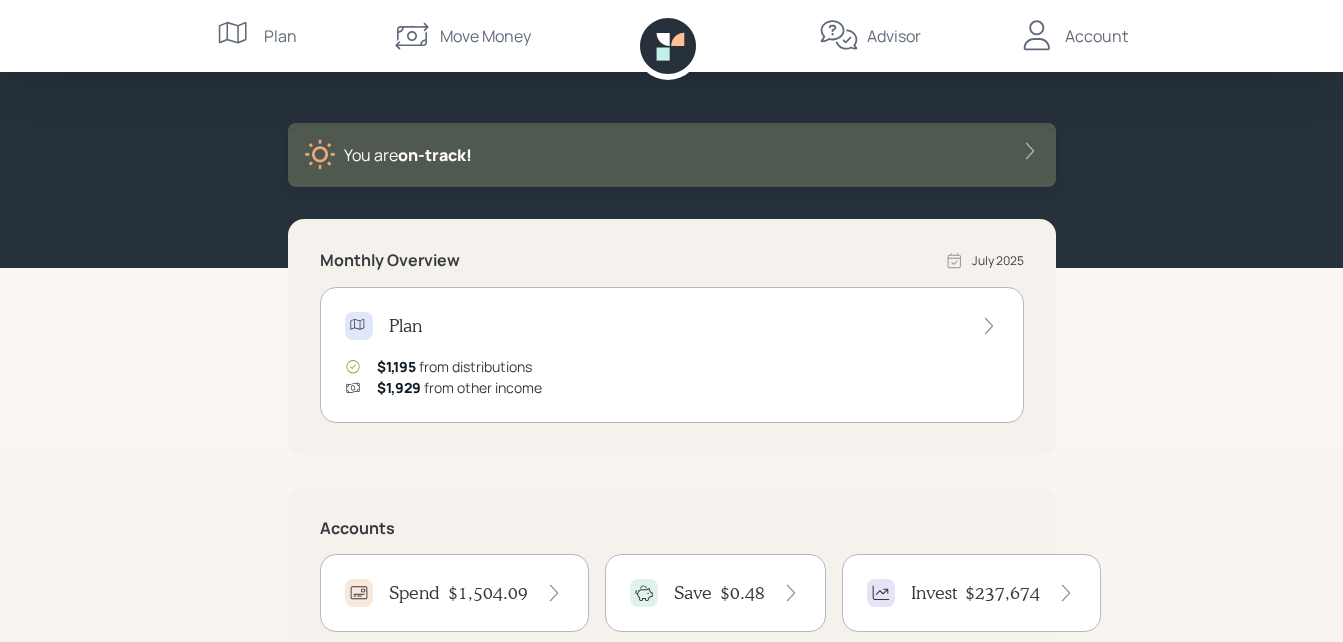 click on "Advisor" at bounding box center [894, 36] 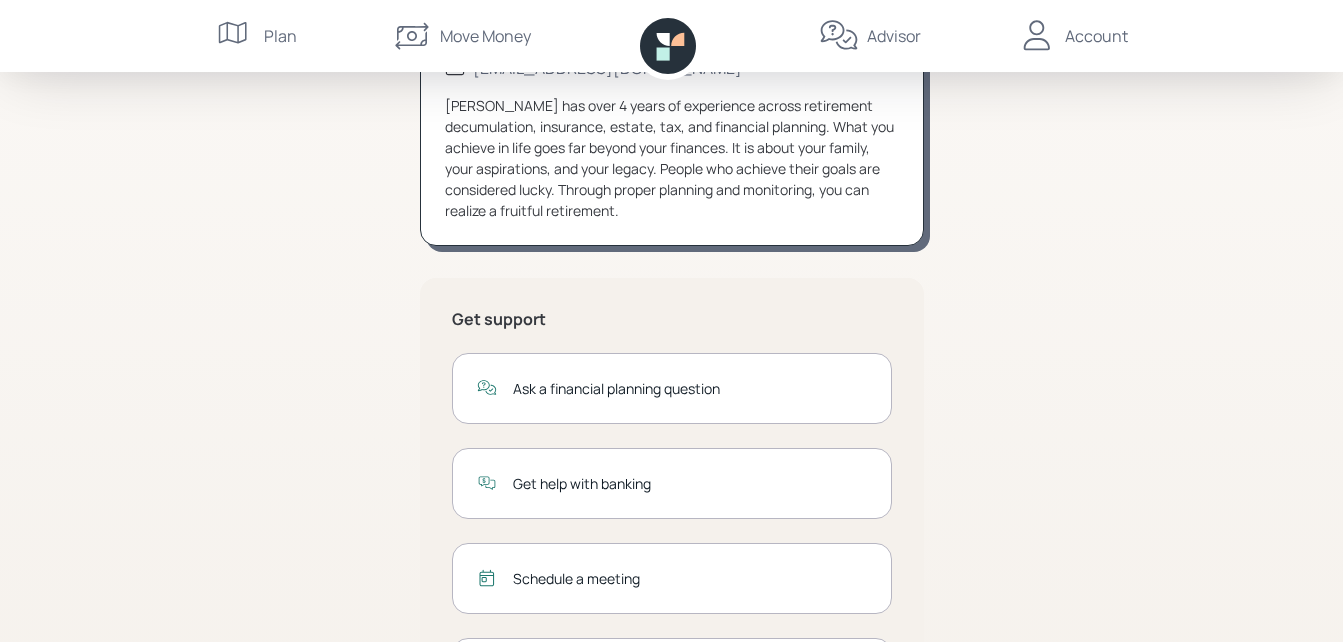 scroll, scrollTop: 0, scrollLeft: 0, axis: both 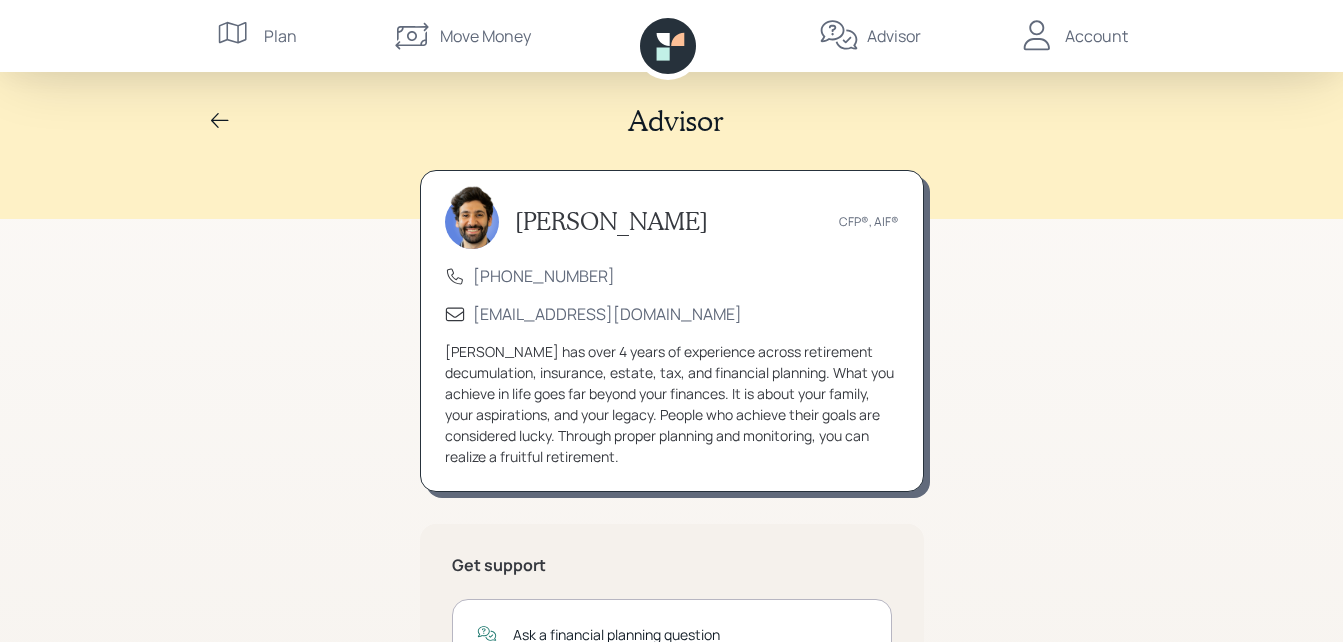click on "Account" at bounding box center [1096, 36] 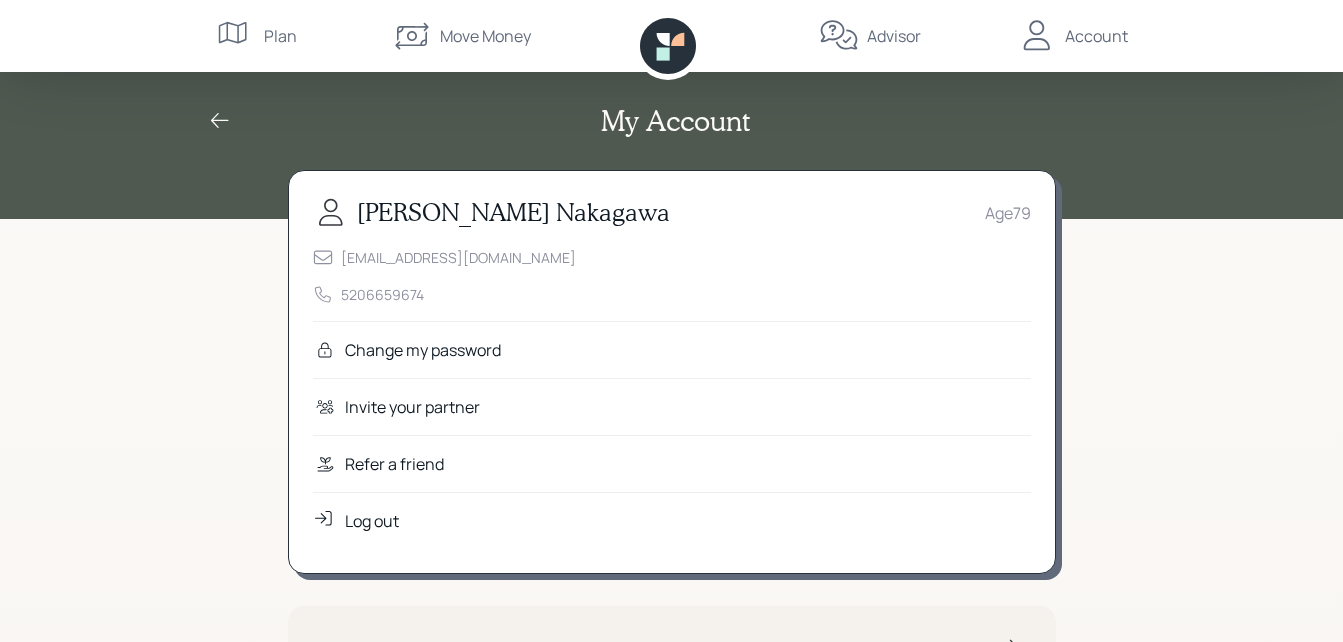 click on "Change my password" at bounding box center [423, 350] 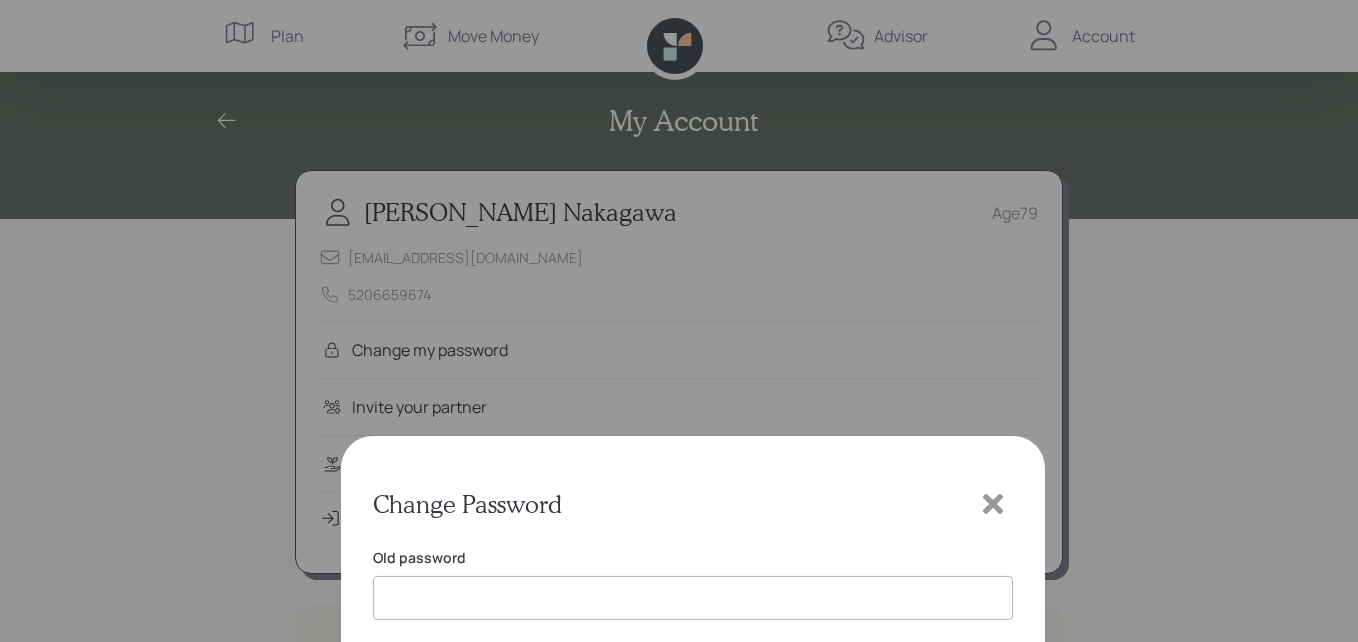 click 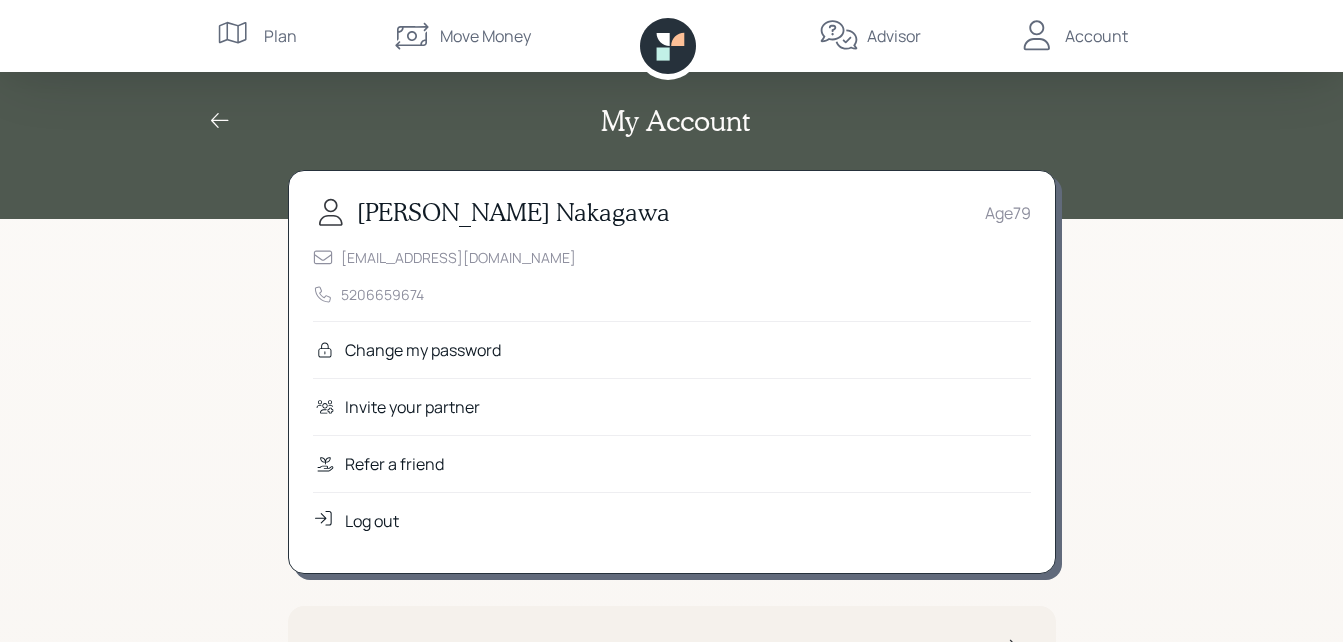 click 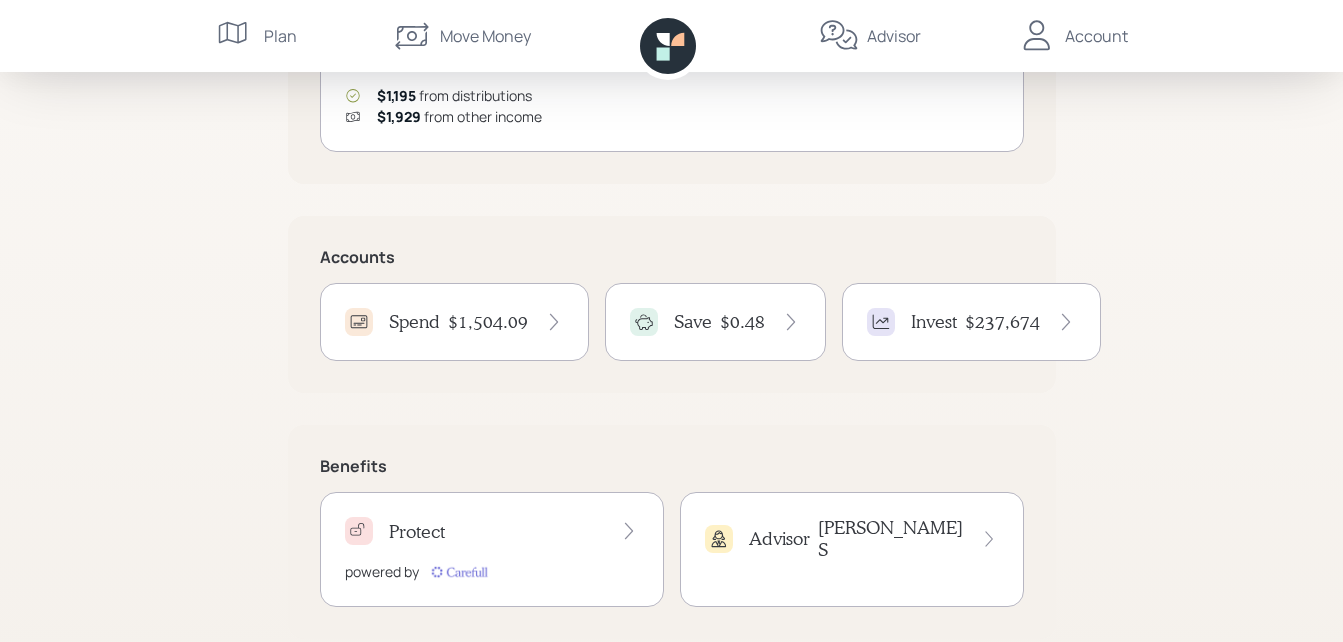 scroll, scrollTop: 364, scrollLeft: 0, axis: vertical 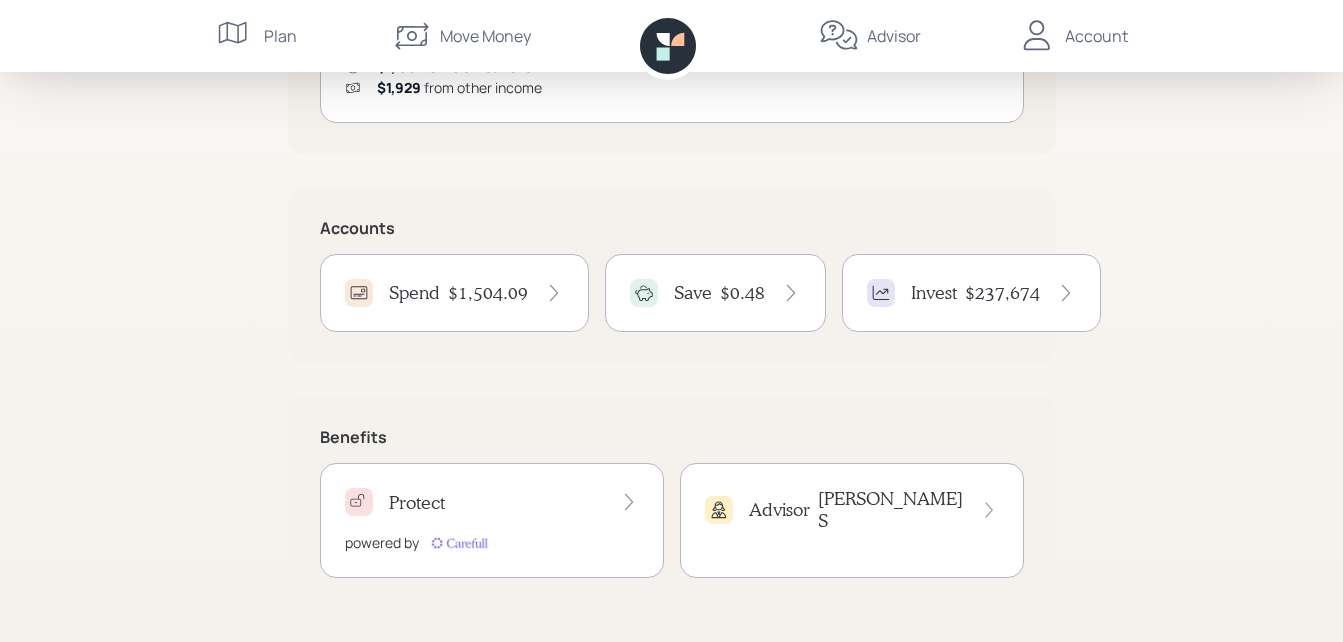 click 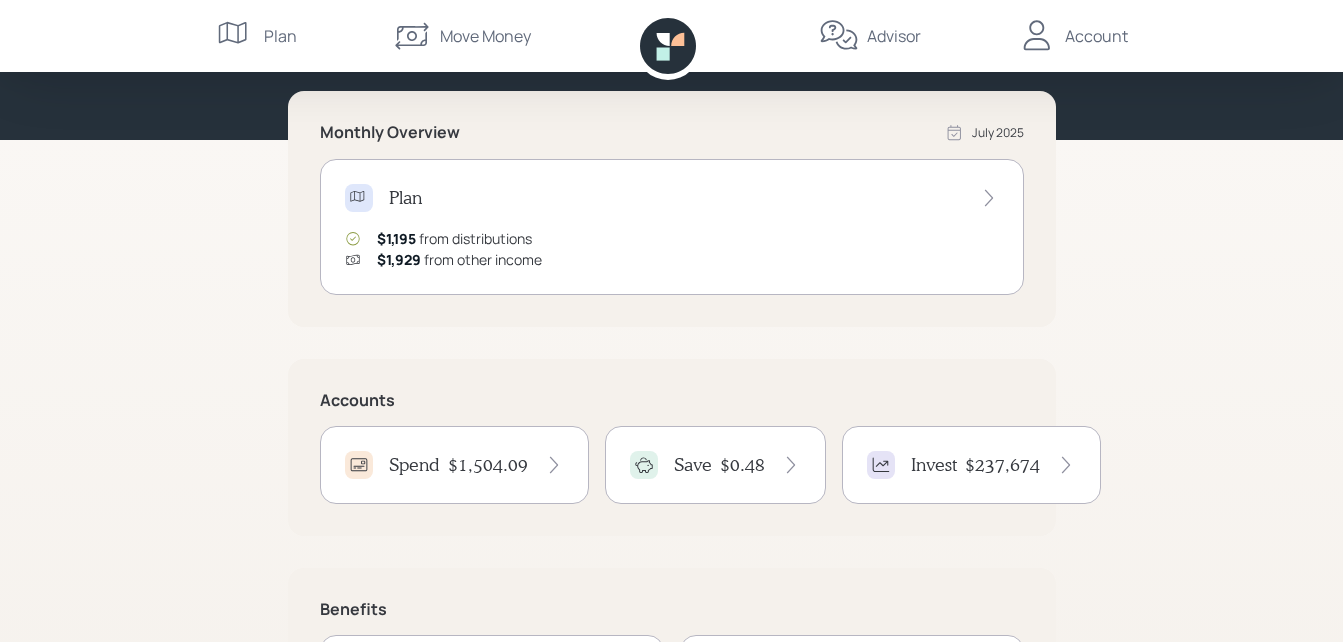 scroll, scrollTop: 164, scrollLeft: 0, axis: vertical 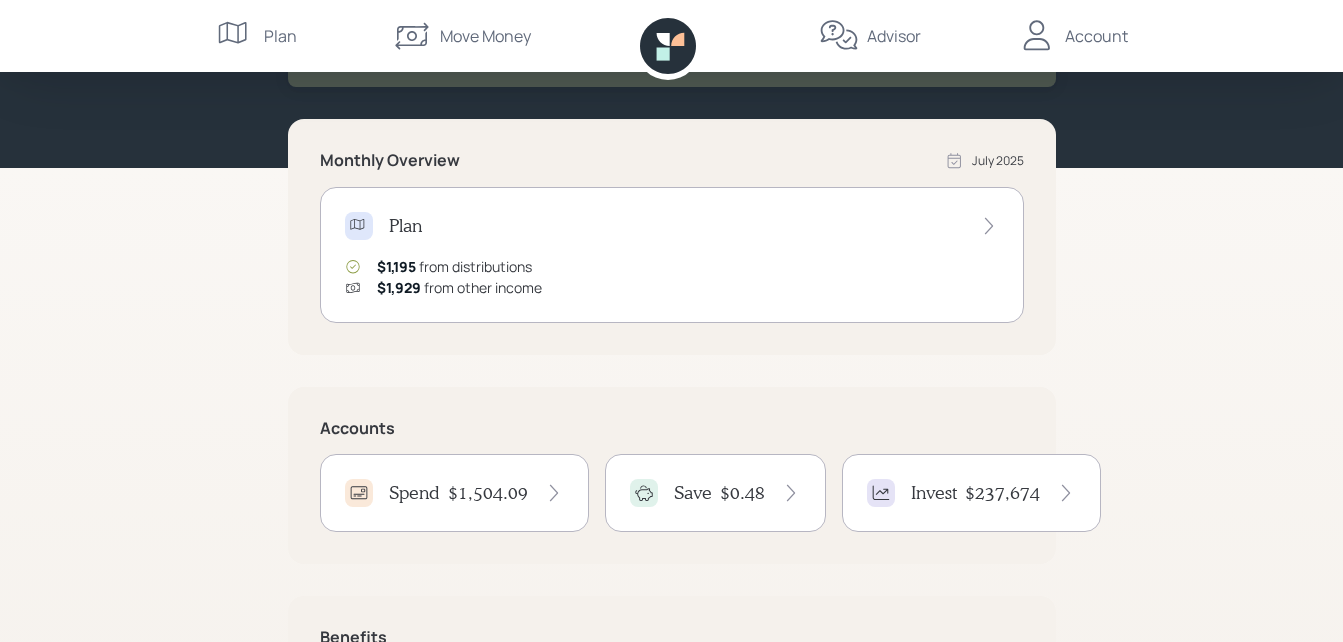 click 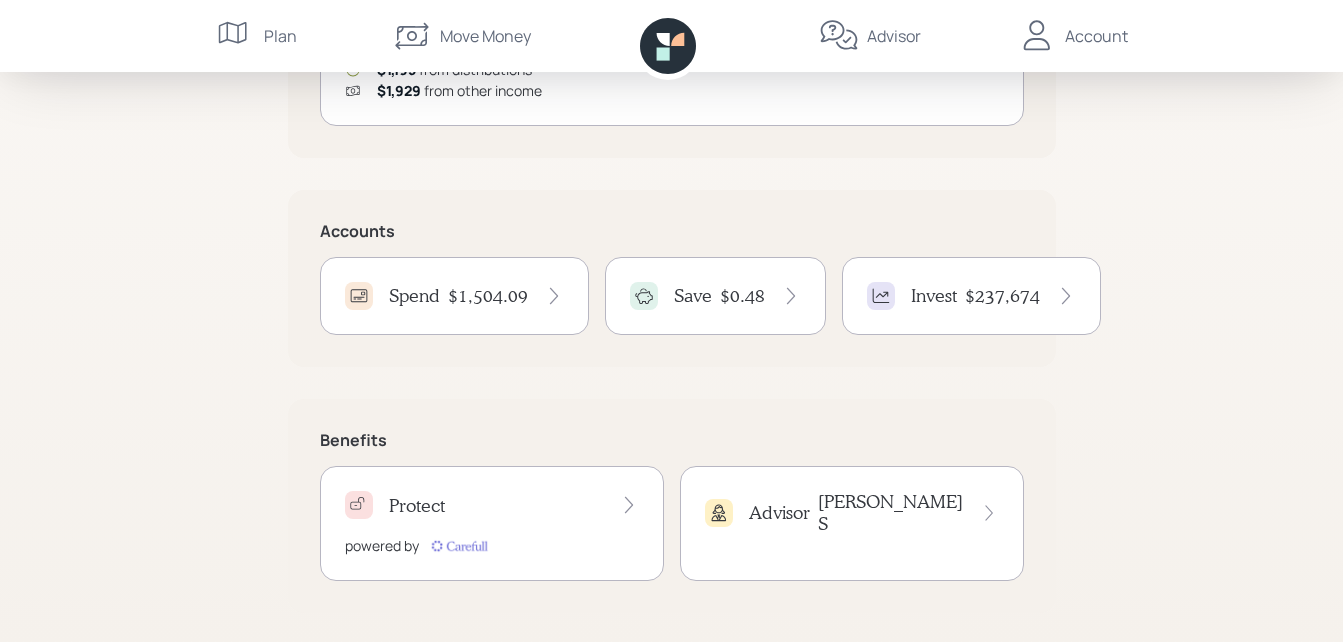 scroll, scrollTop: 364, scrollLeft: 0, axis: vertical 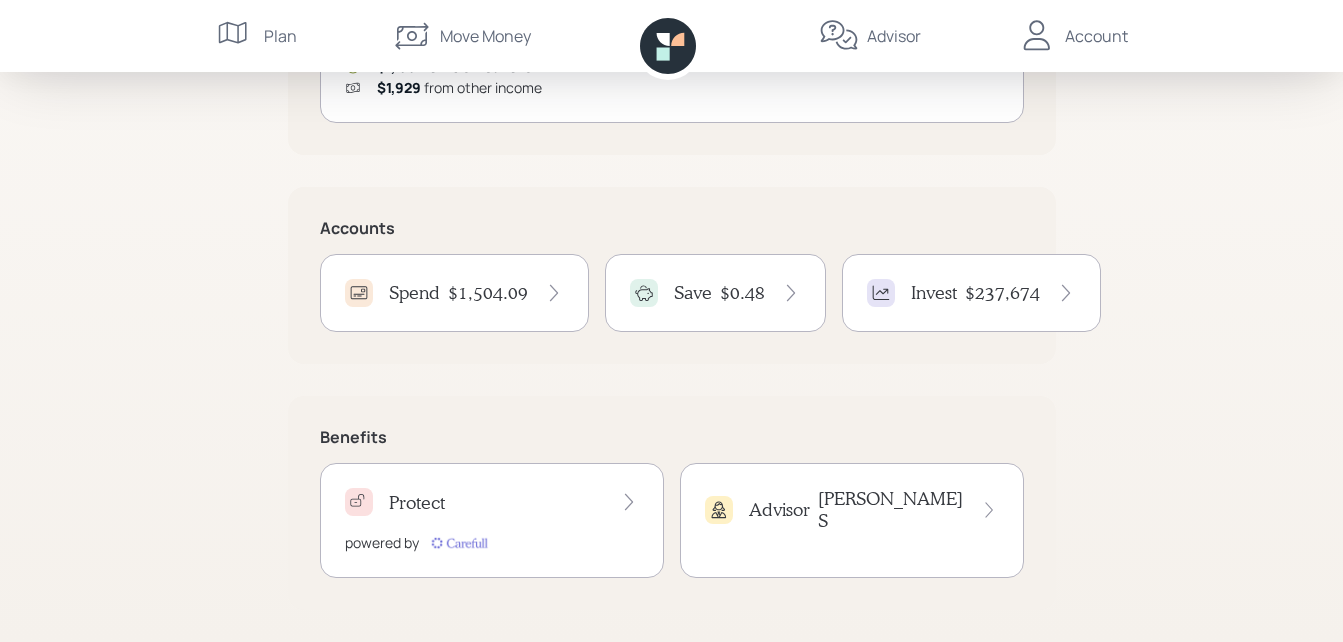 click 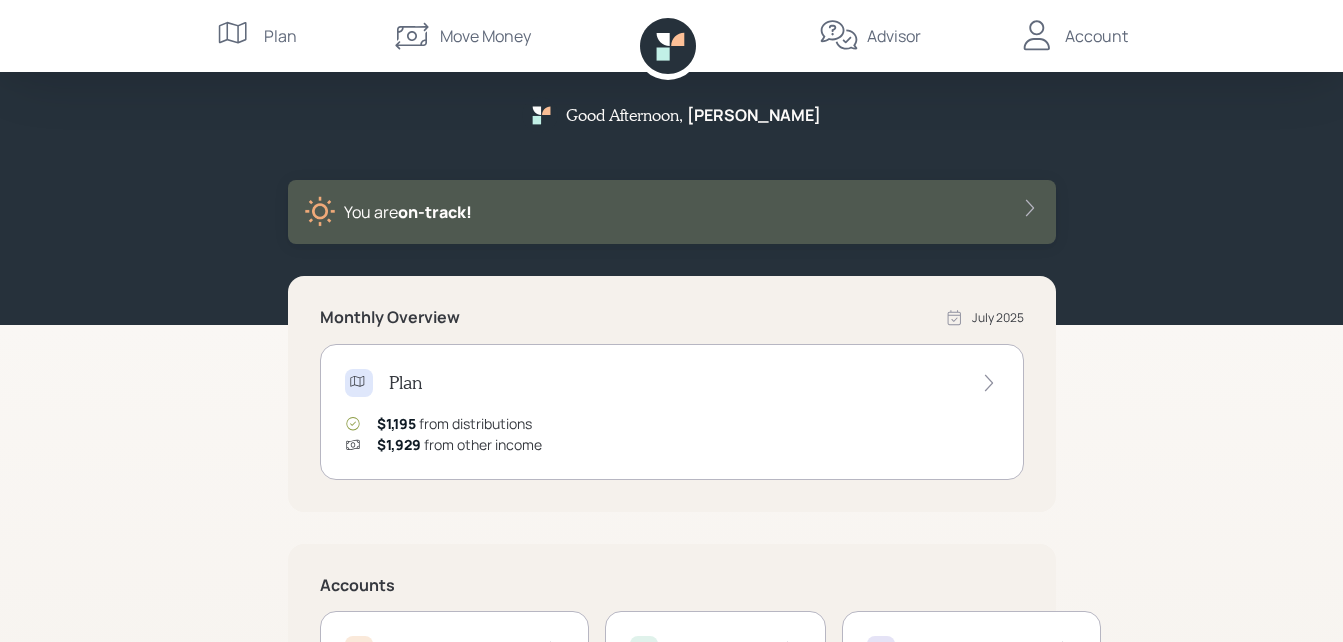 scroll, scrollTop: 0, scrollLeft: 0, axis: both 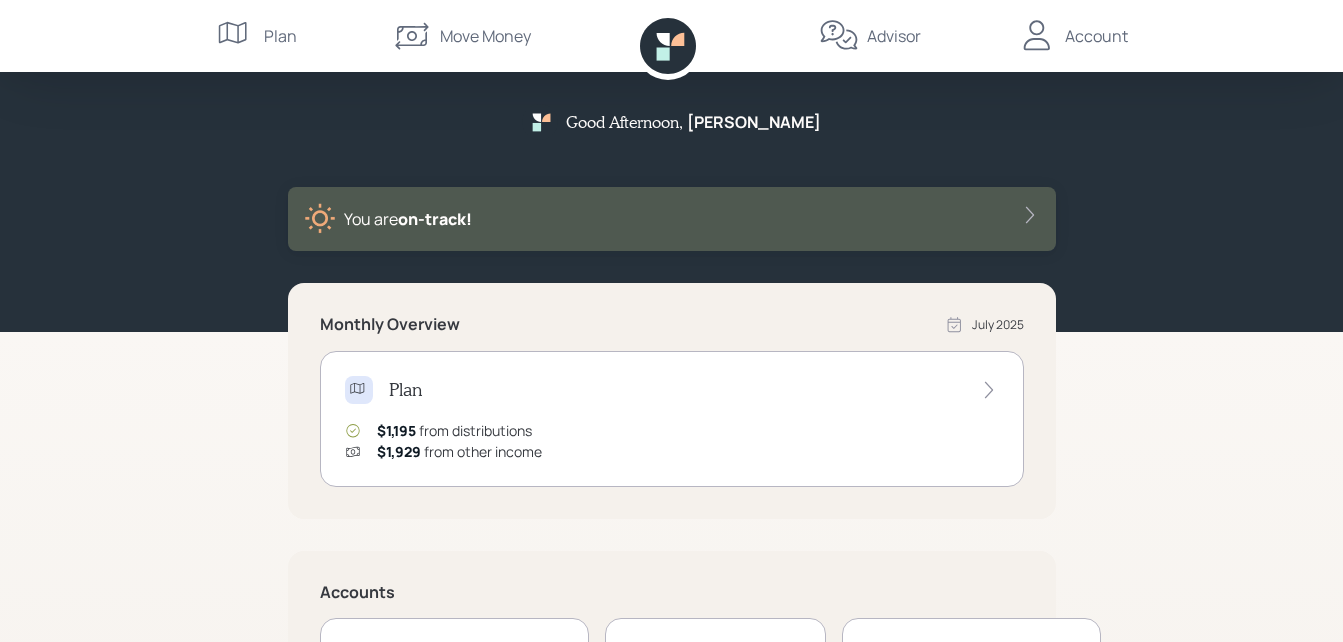 click 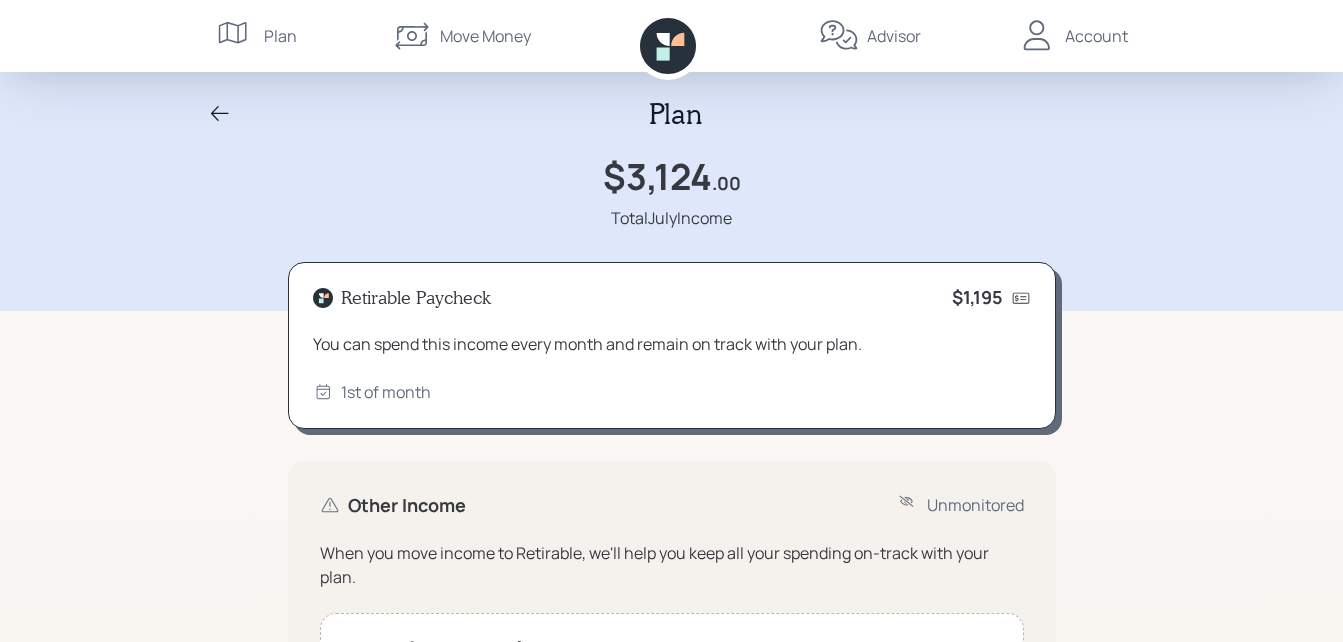 scroll, scrollTop: 0, scrollLeft: 0, axis: both 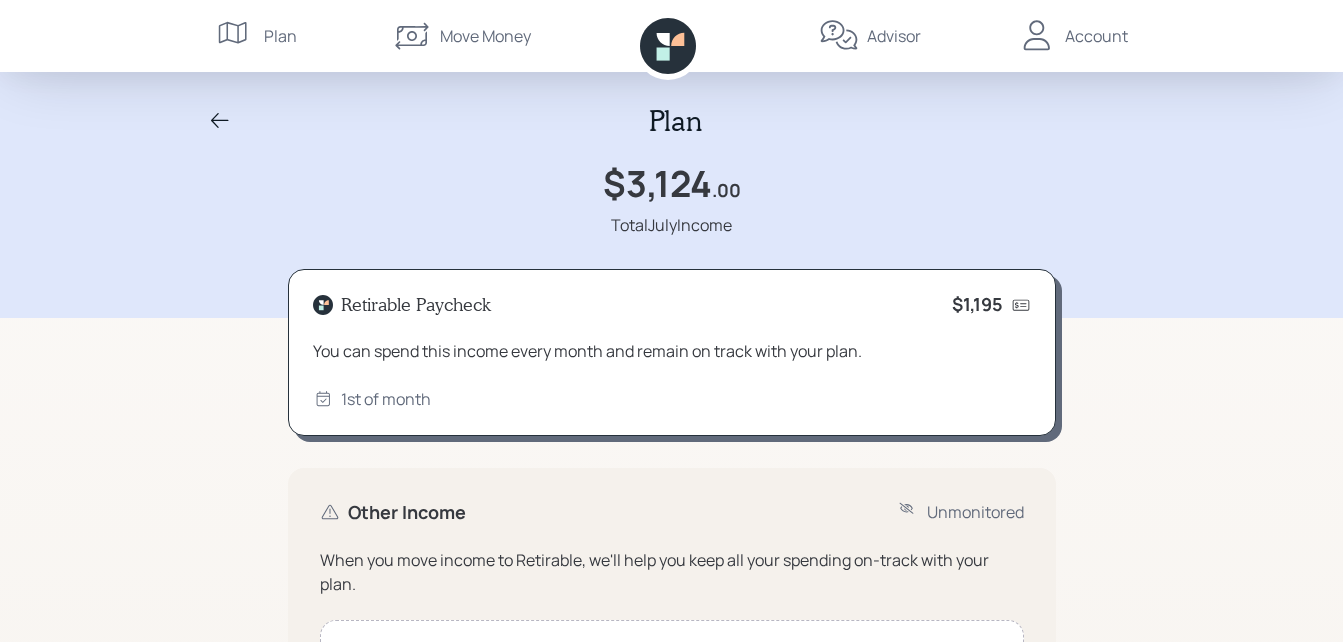 click 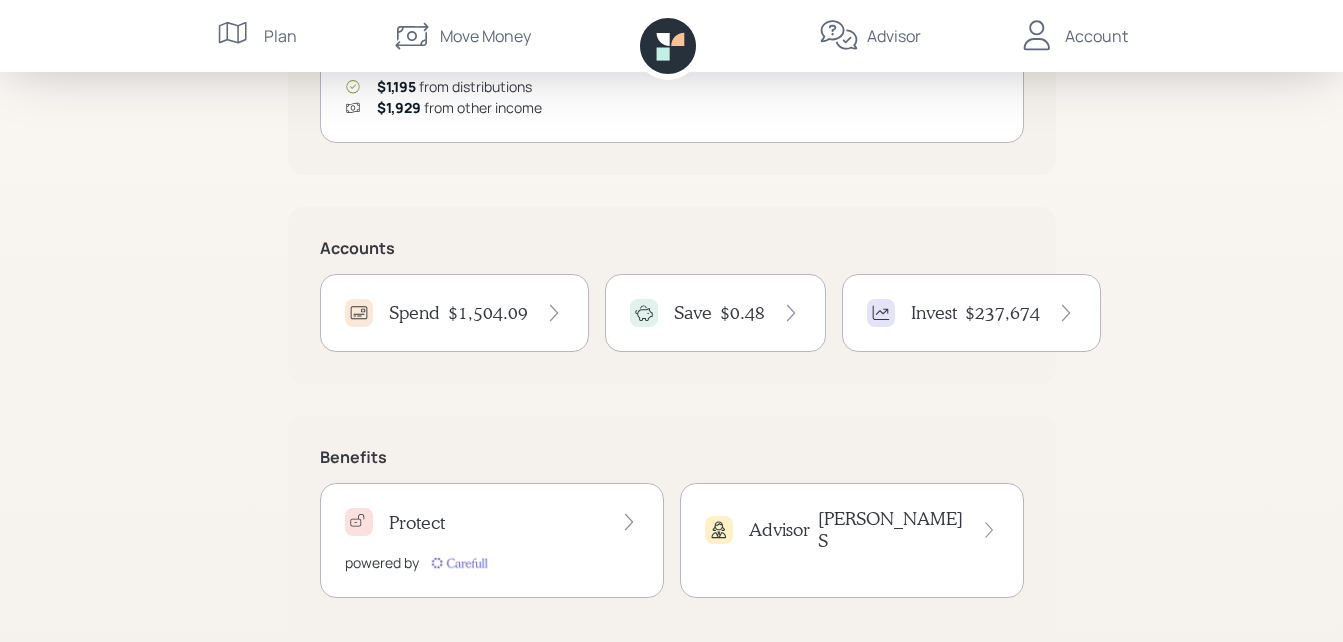 scroll, scrollTop: 364, scrollLeft: 0, axis: vertical 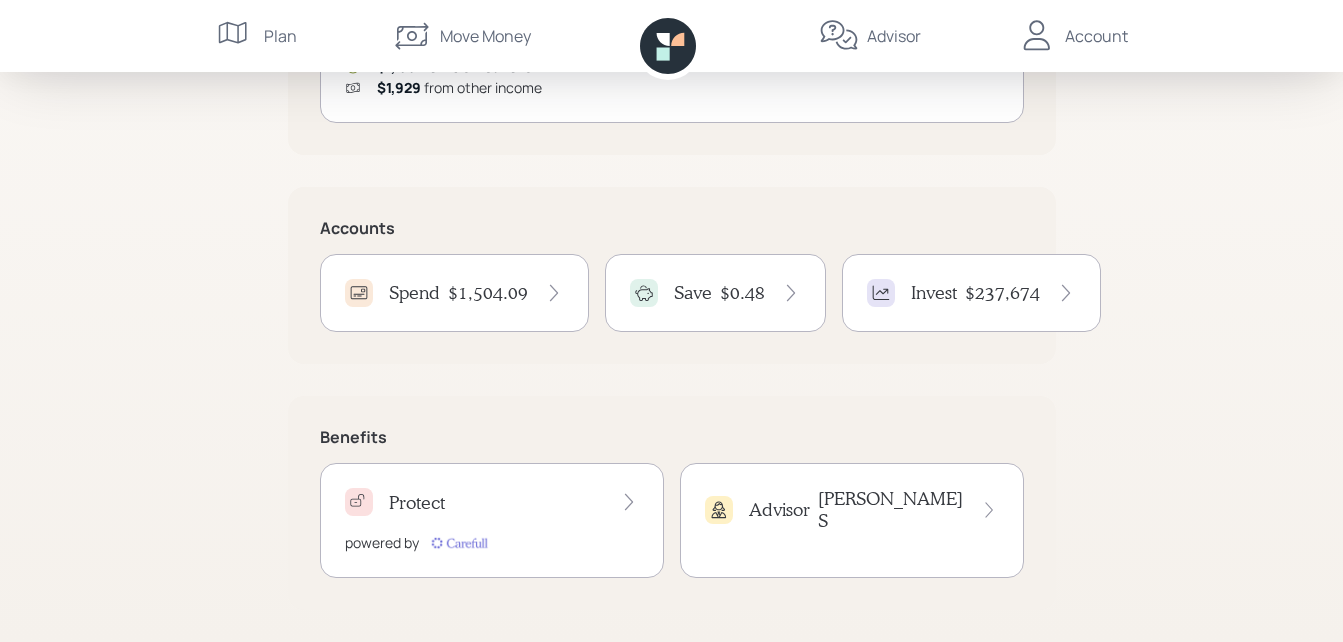 click on "$1,504.09" at bounding box center (488, 293) 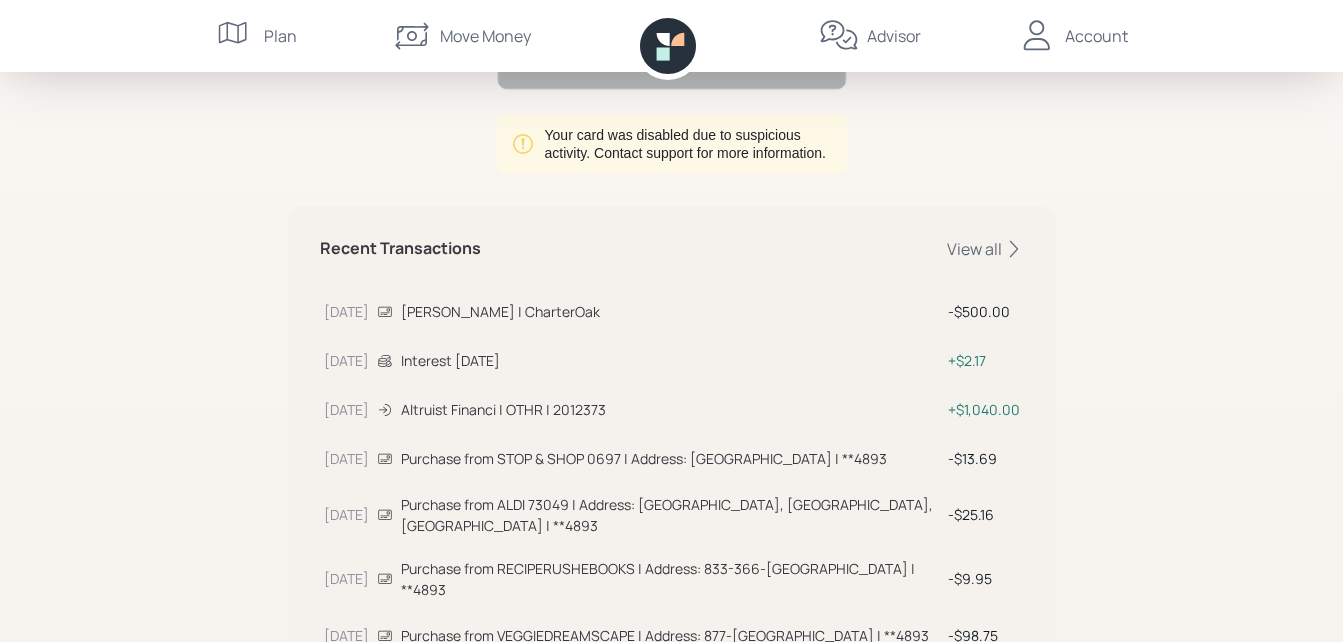 scroll, scrollTop: 514, scrollLeft: 0, axis: vertical 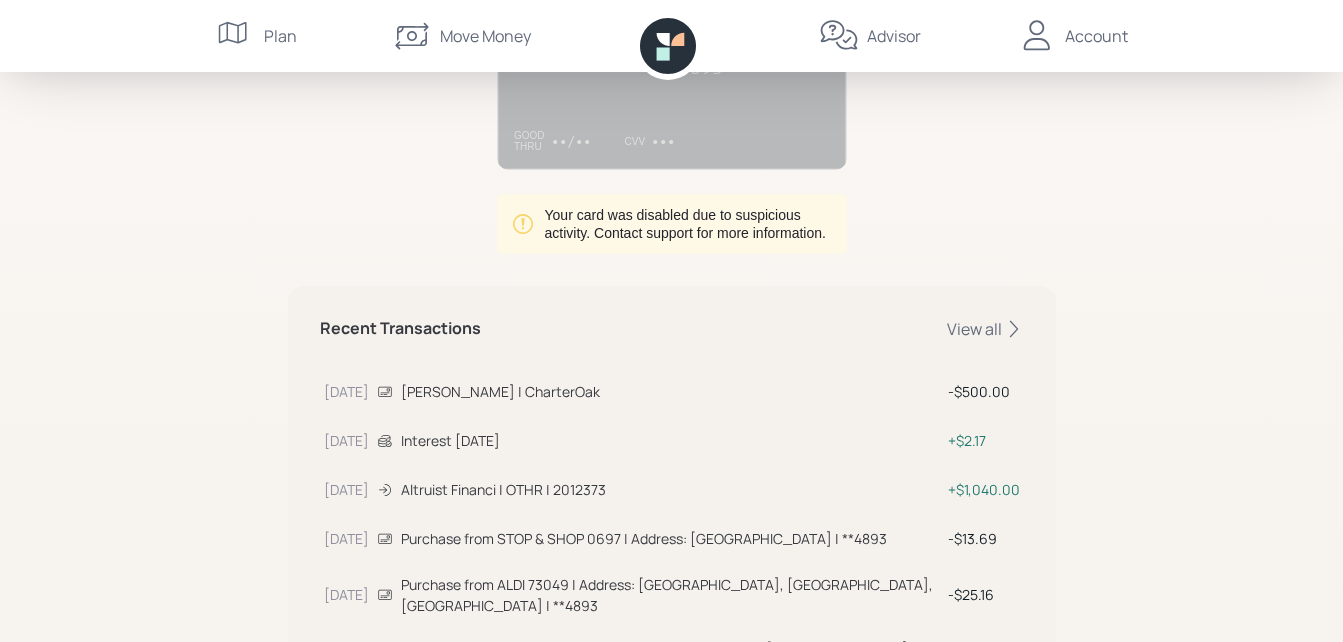 click on "Your card was disabled due to suspicious activity. Contact support for more information." at bounding box center (685, 224) 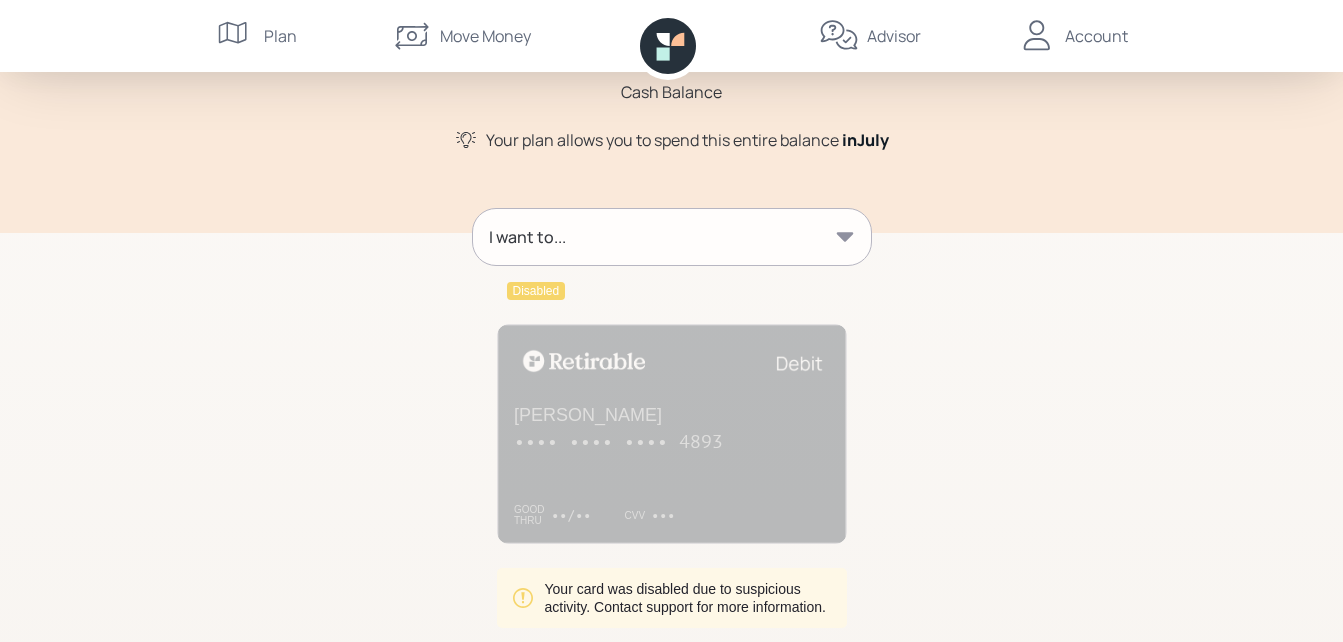 scroll, scrollTop: 114, scrollLeft: 0, axis: vertical 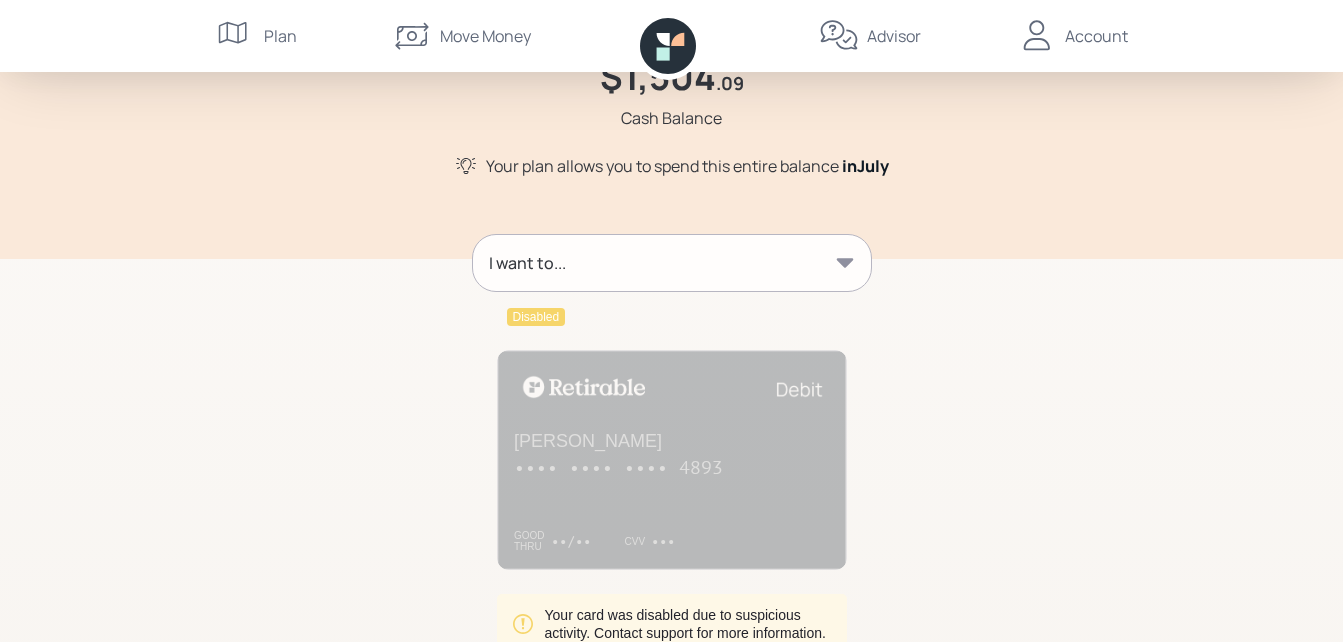 click 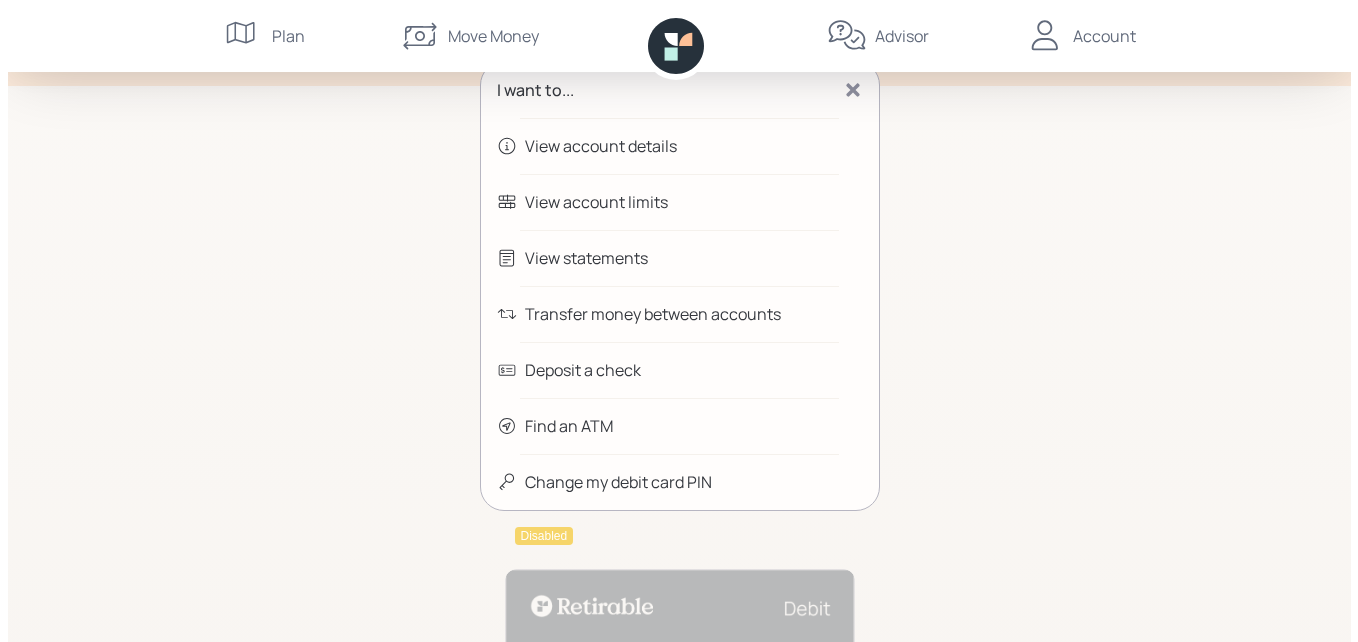 scroll, scrollTop: 314, scrollLeft: 0, axis: vertical 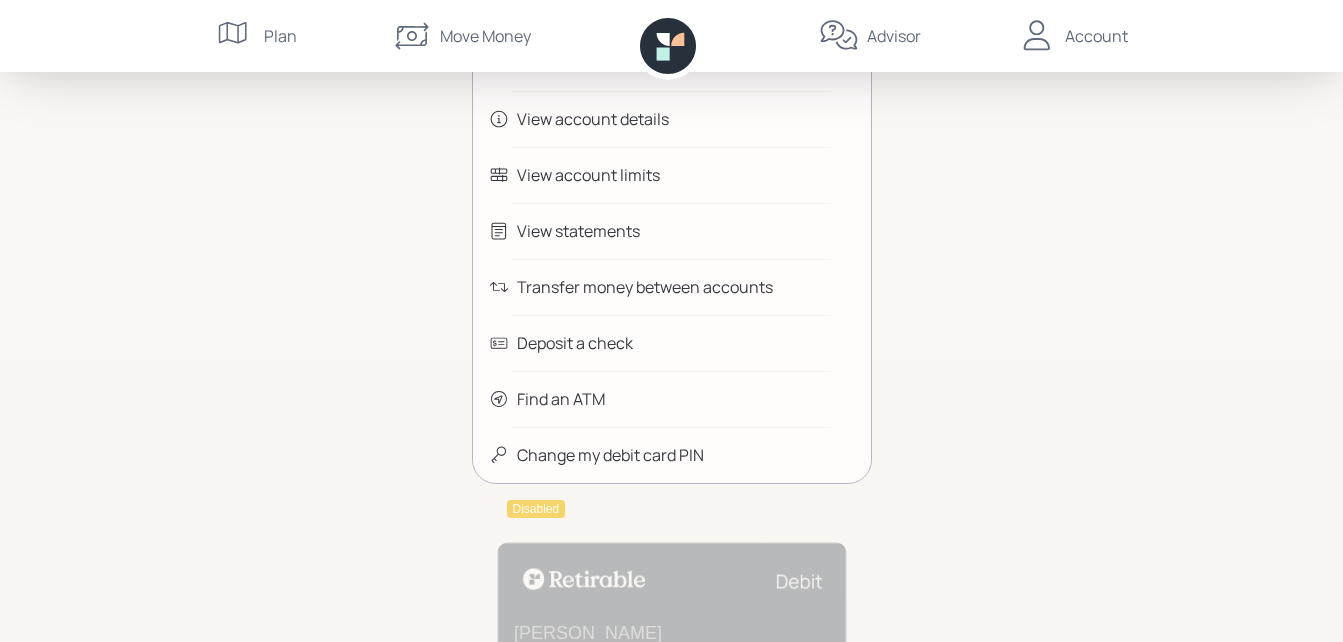 click on "Change my debit card PIN" at bounding box center [610, 455] 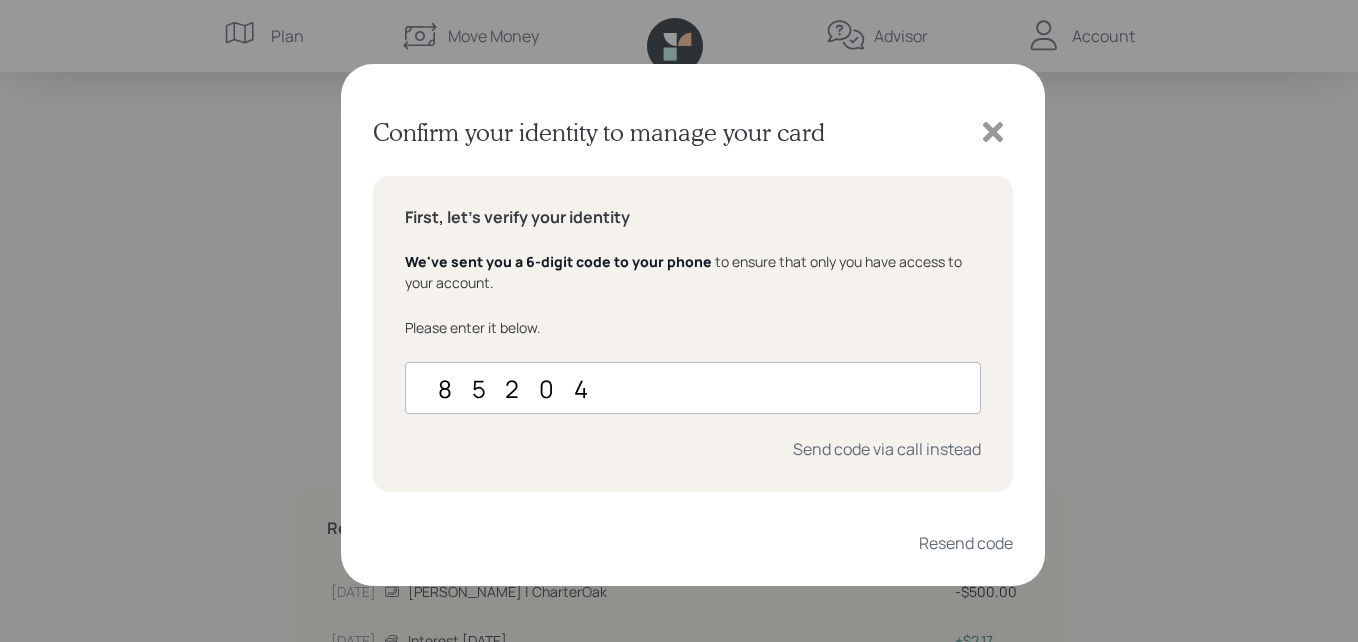 type on "852043" 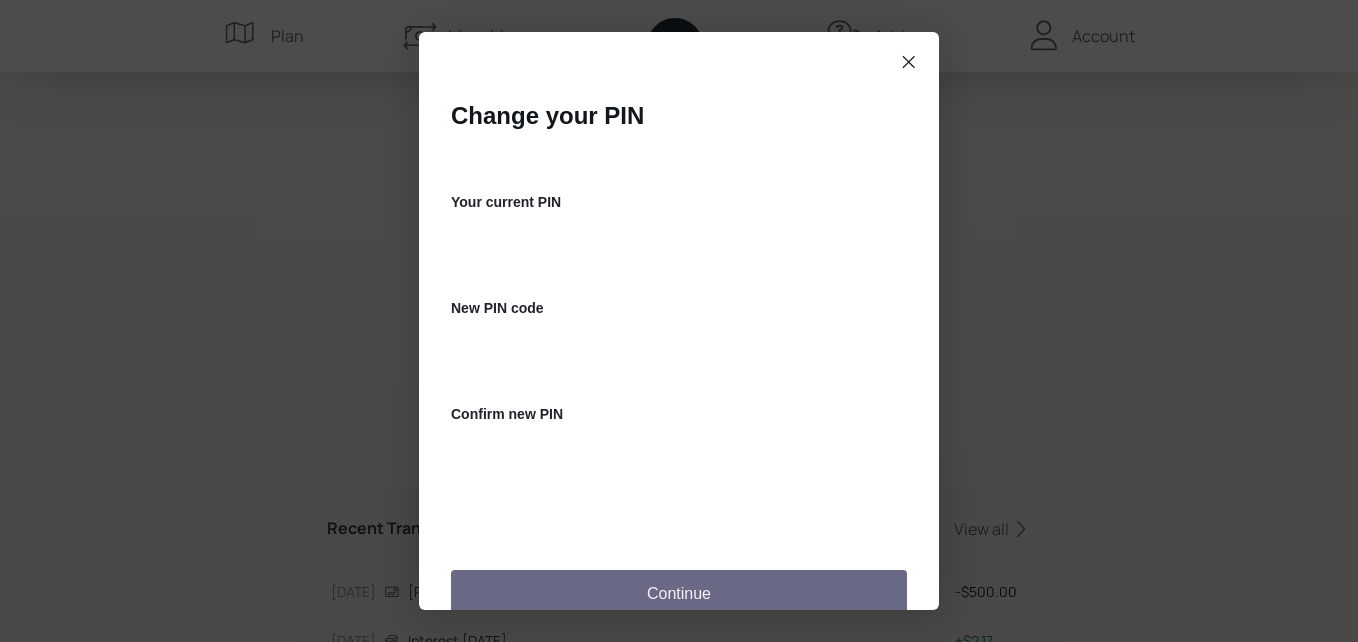 click on "Continue" at bounding box center (679, 594) 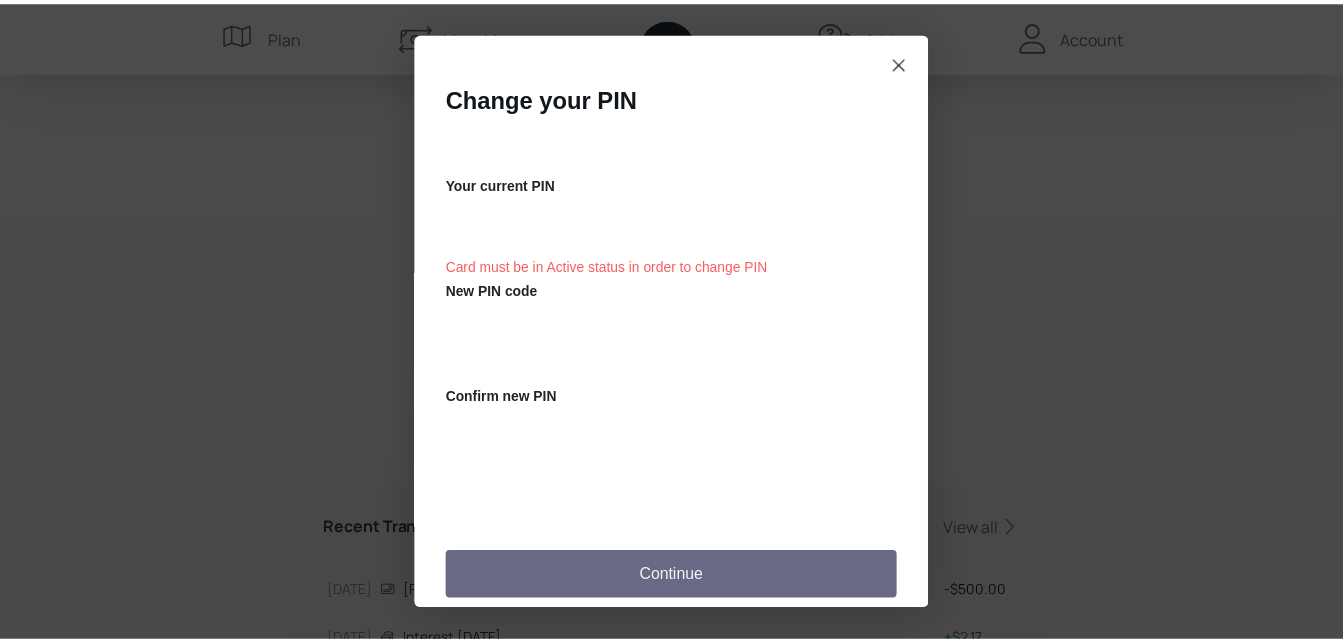 scroll, scrollTop: 32, scrollLeft: 0, axis: vertical 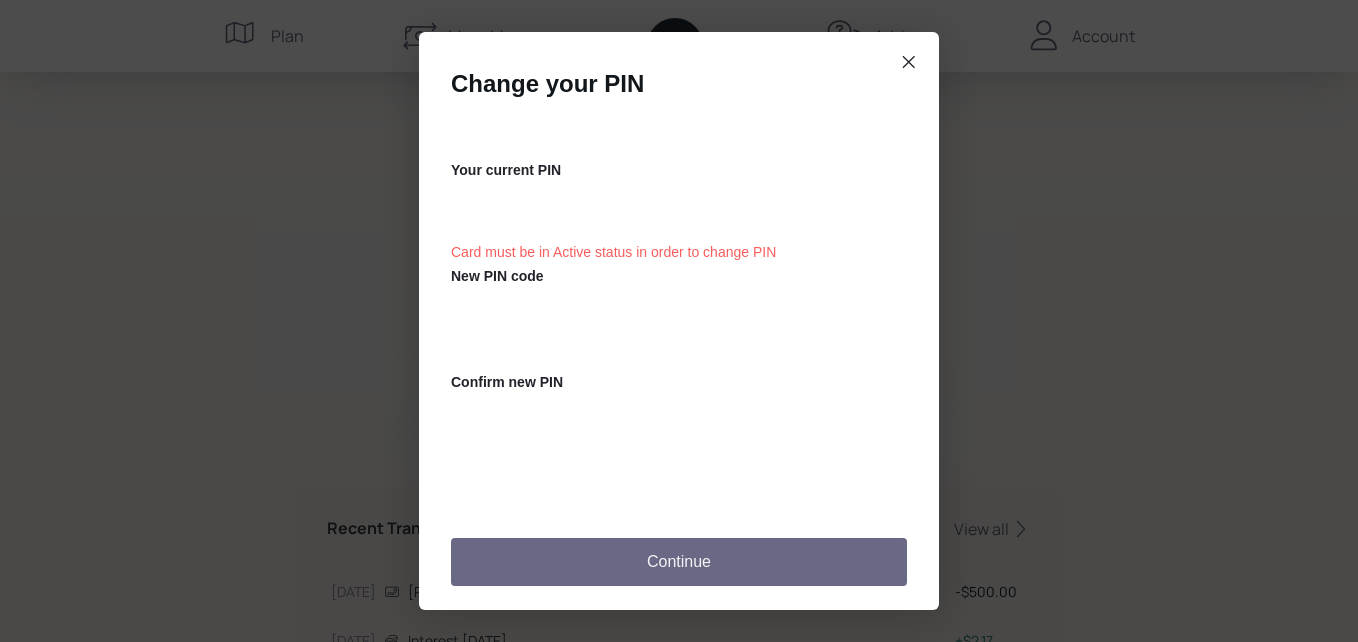 click on "Continue" at bounding box center [679, 562] 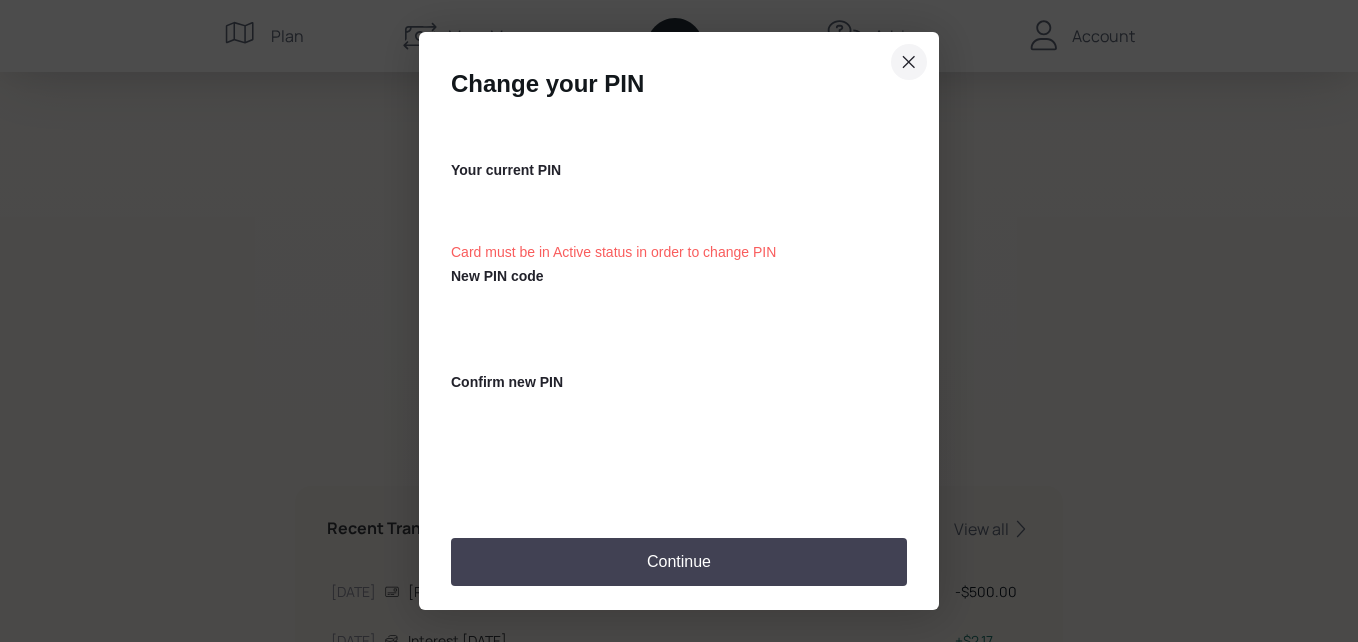 click 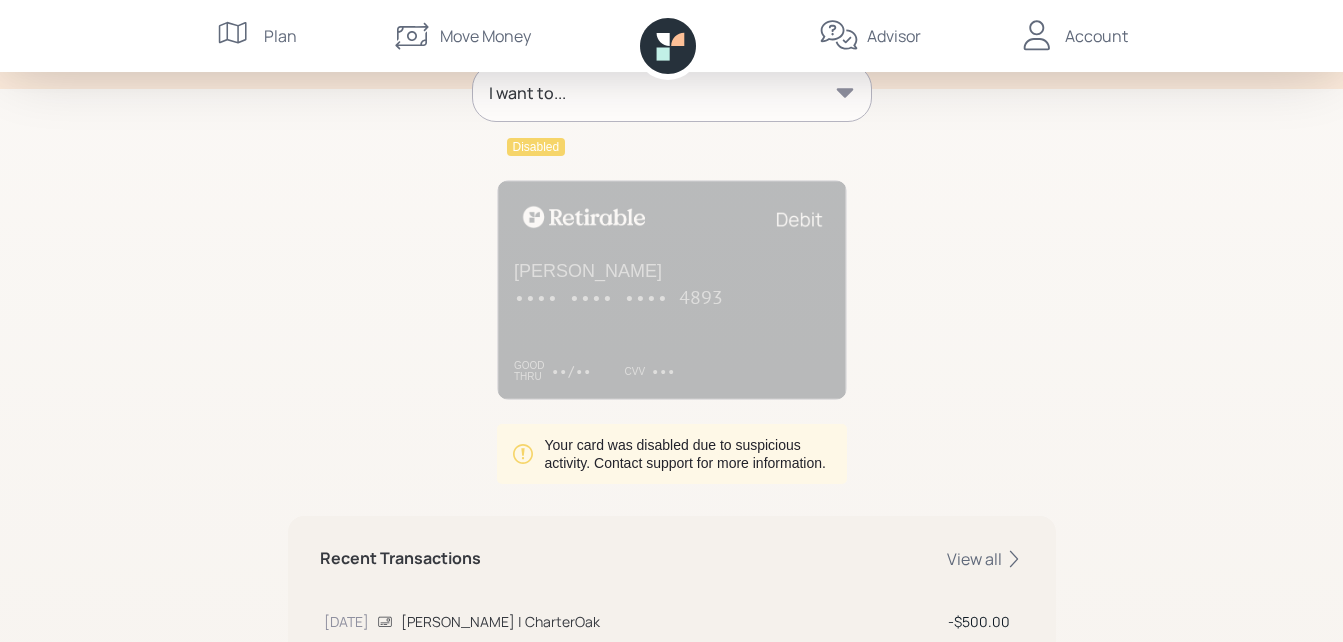 scroll, scrollTop: 214, scrollLeft: 0, axis: vertical 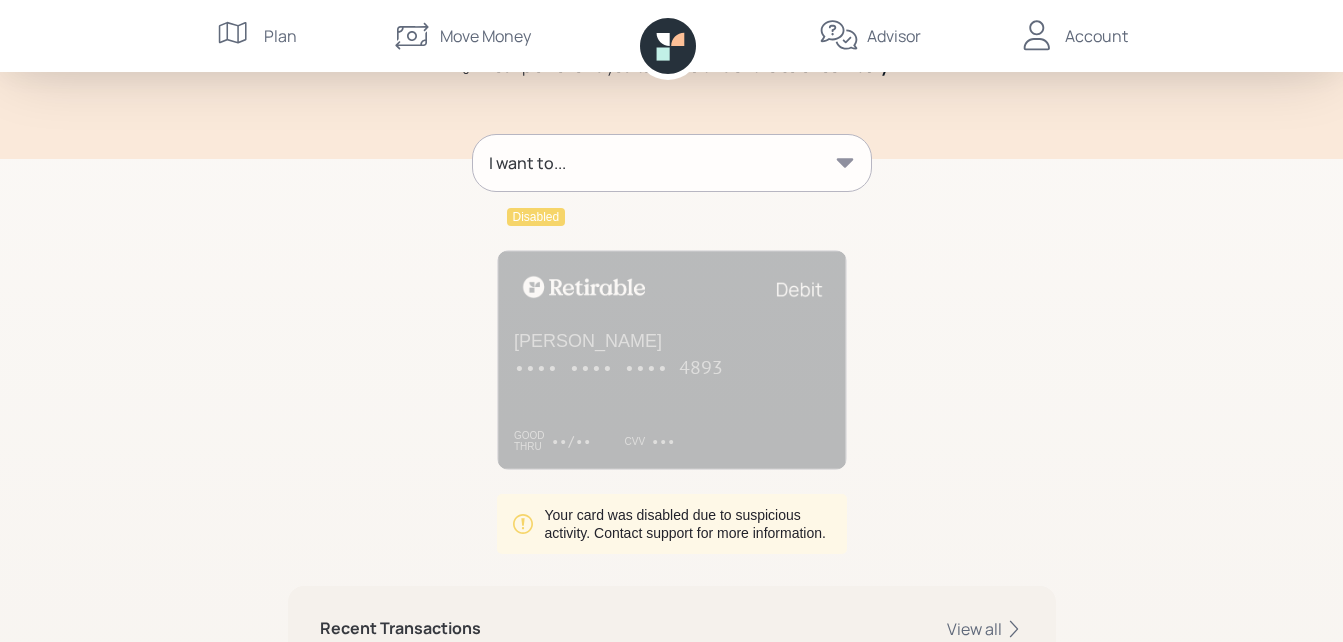 click 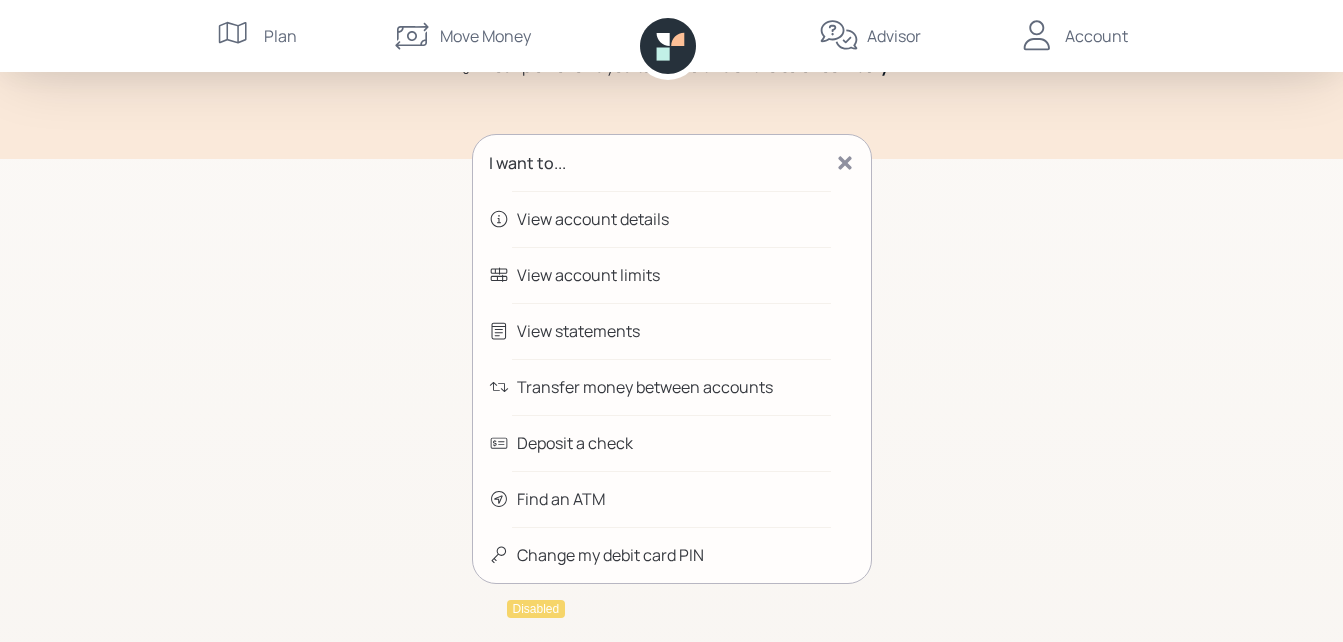 click on "I want to..." at bounding box center [672, 163] 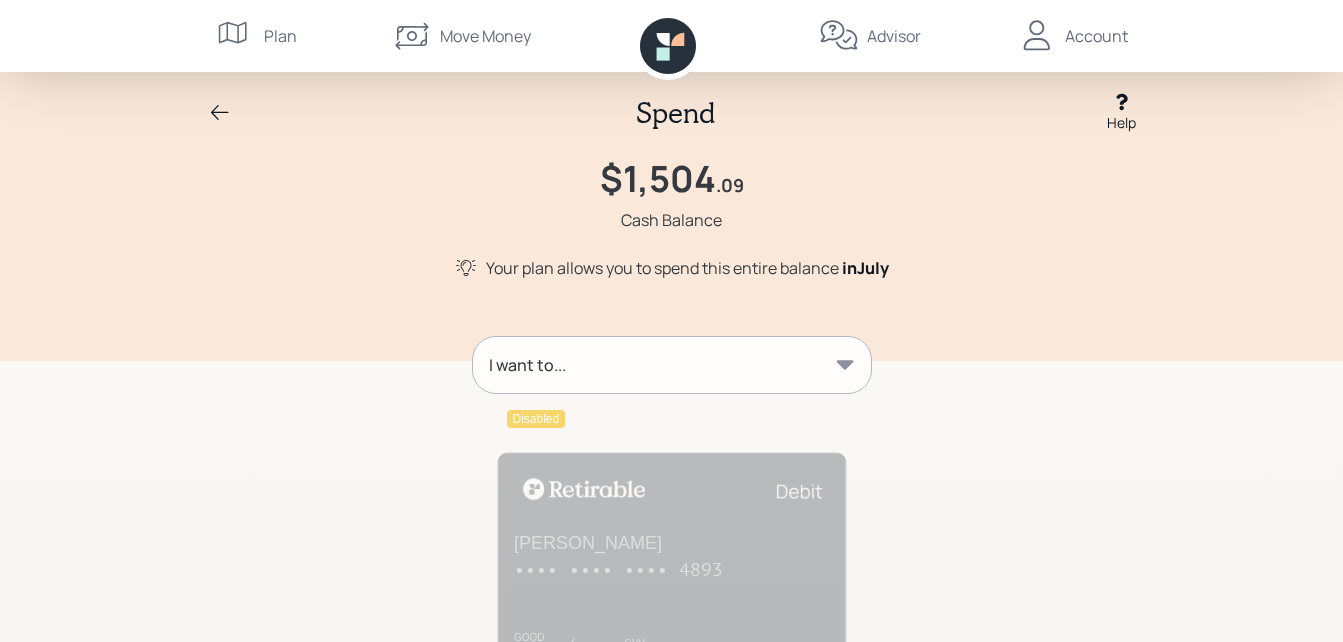 scroll, scrollTop: 0, scrollLeft: 0, axis: both 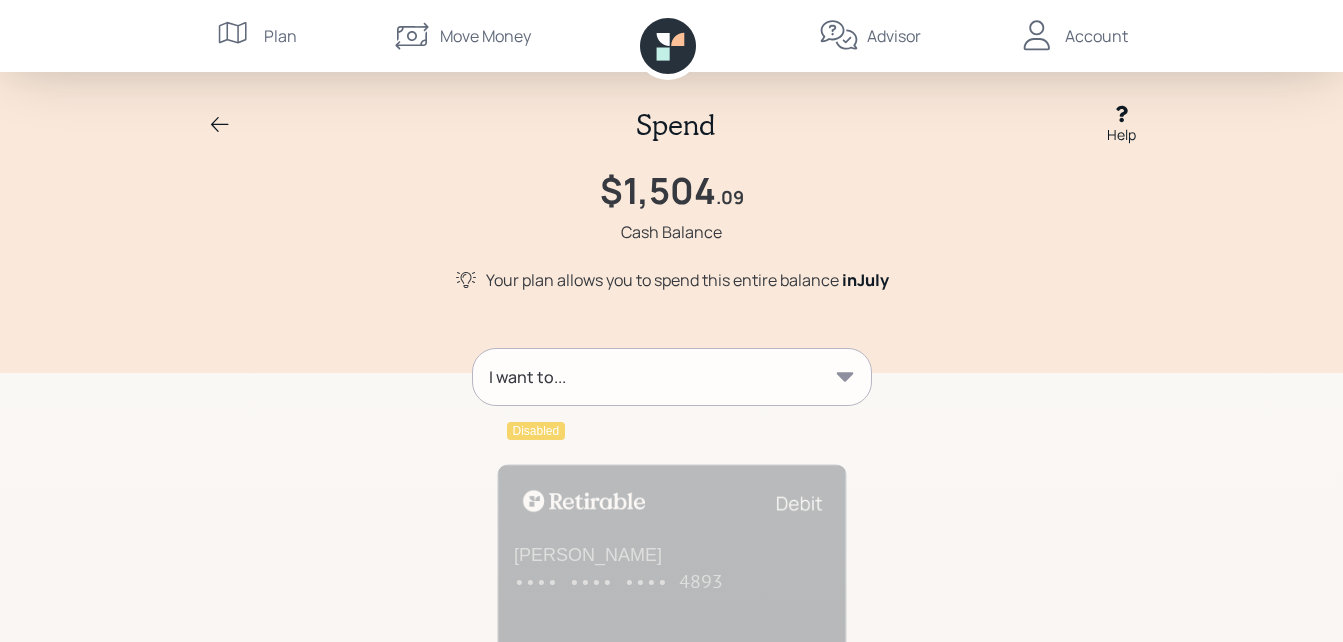 click 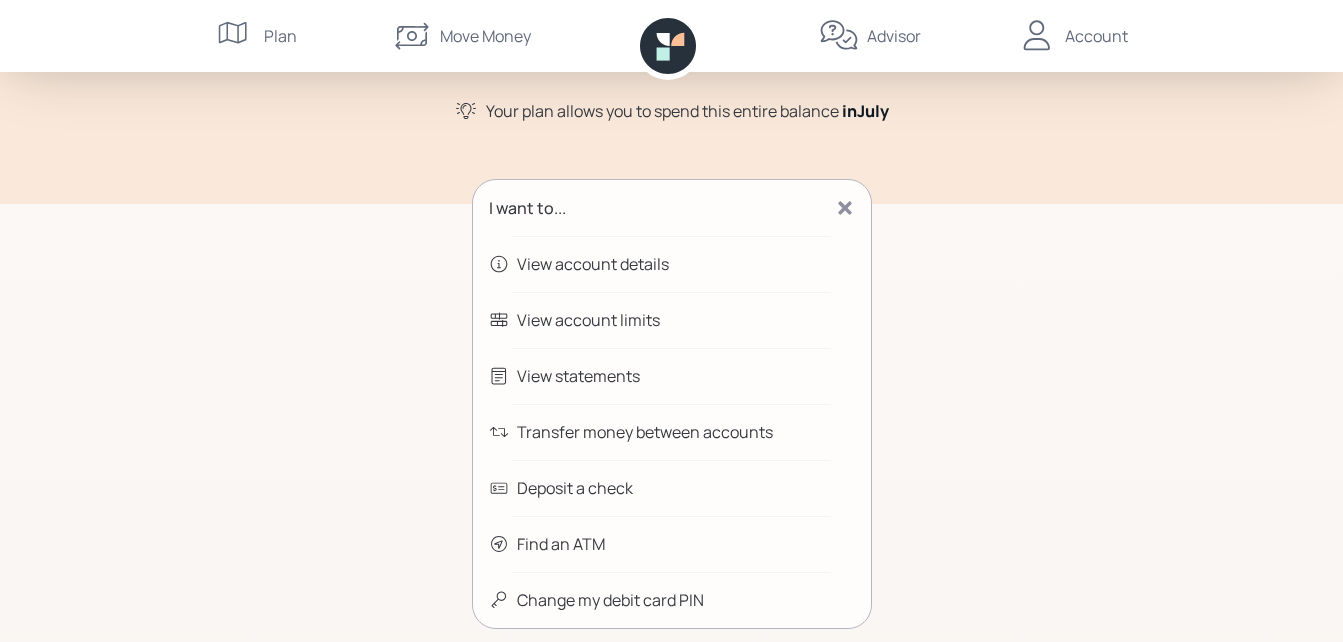 scroll, scrollTop: 200, scrollLeft: 0, axis: vertical 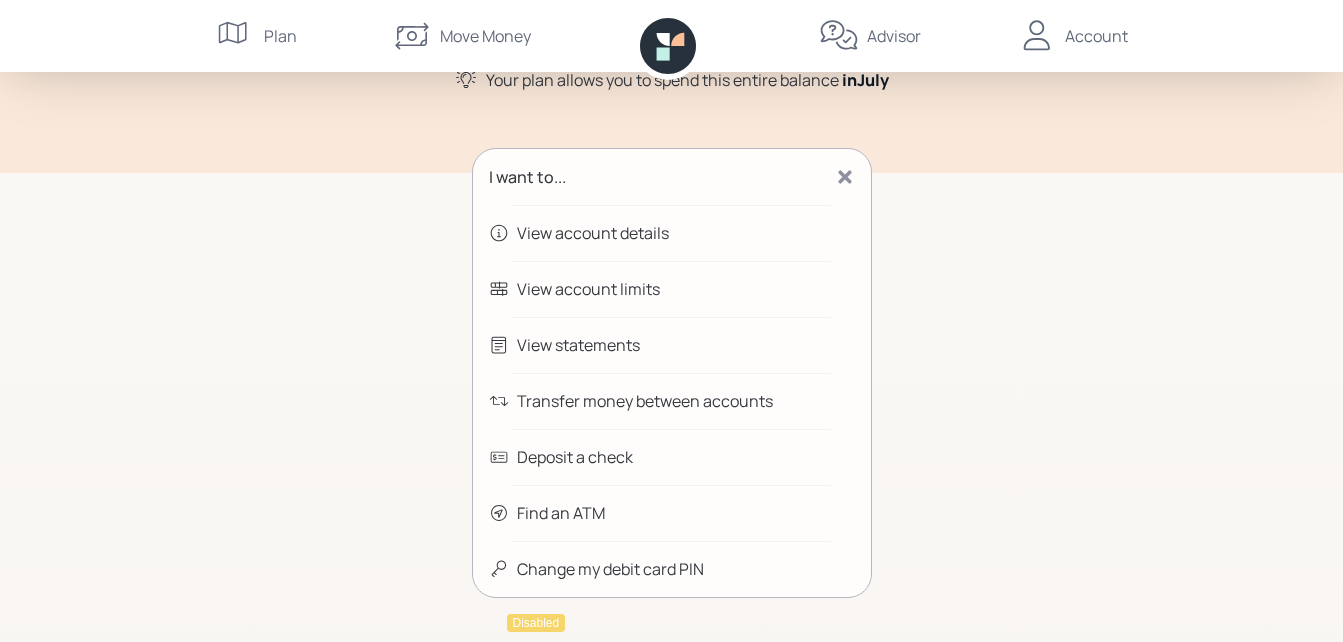 click on "Transfer money between accounts" at bounding box center (645, 401) 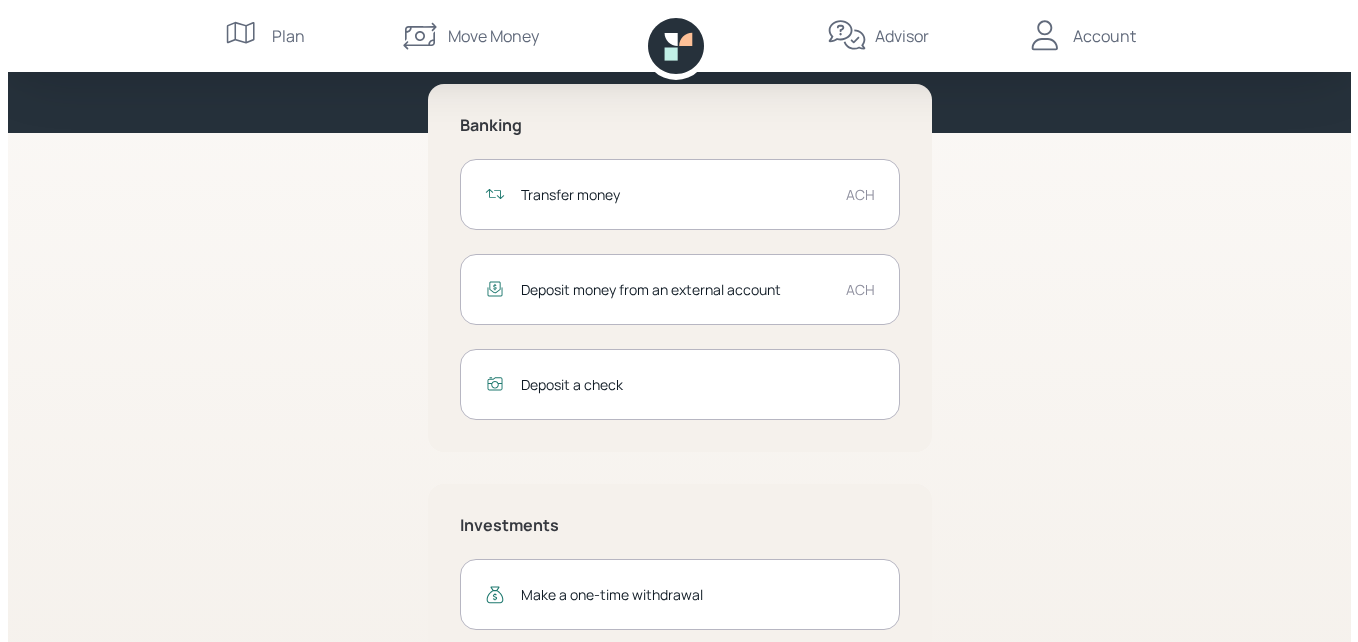 scroll, scrollTop: 0, scrollLeft: 0, axis: both 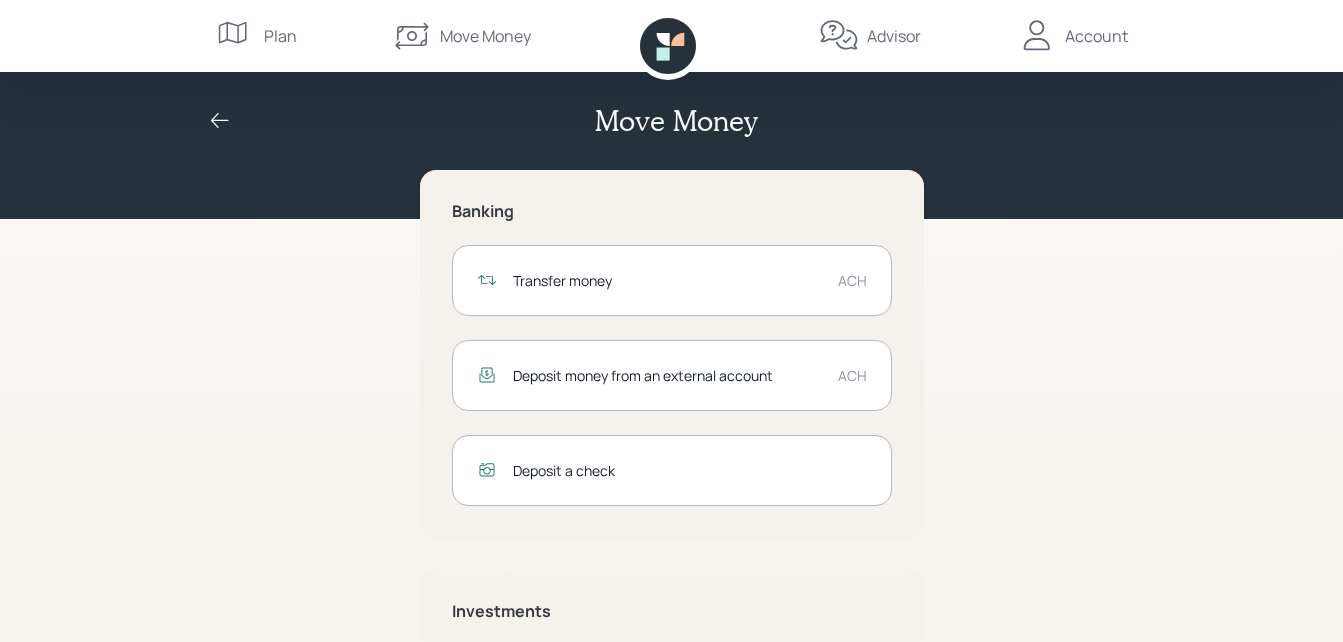 click on "Transfer money" at bounding box center [667, 280] 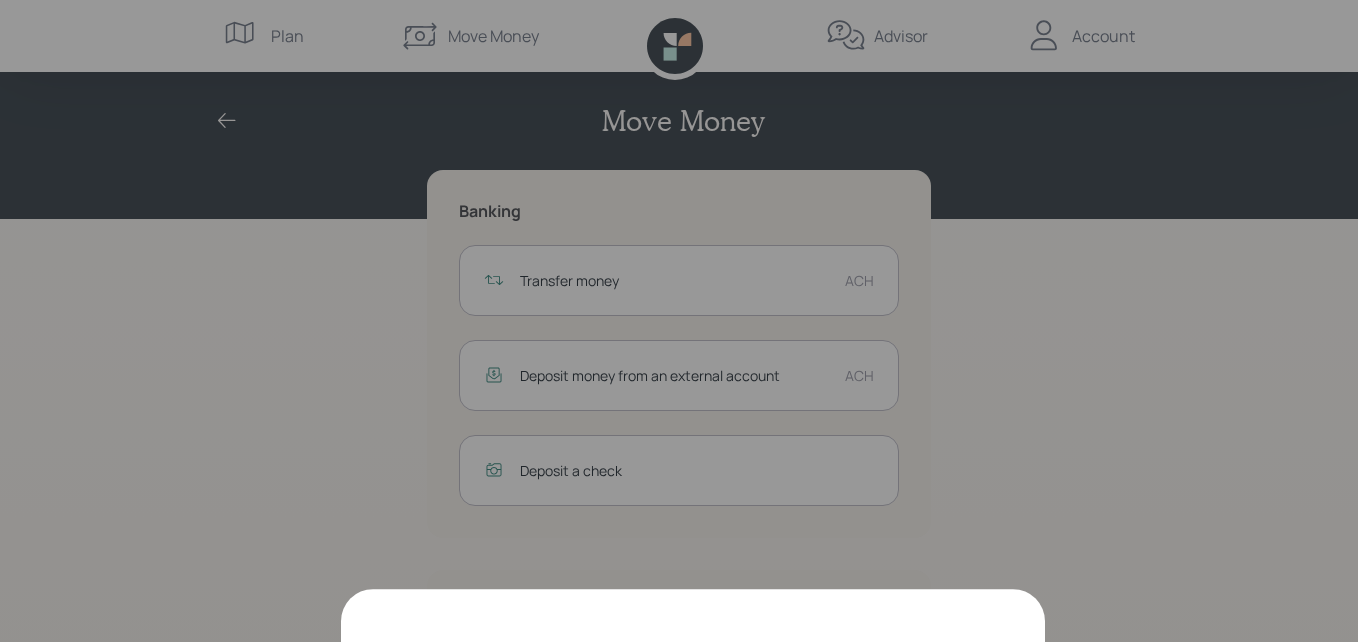 click at bounding box center (439, 307) 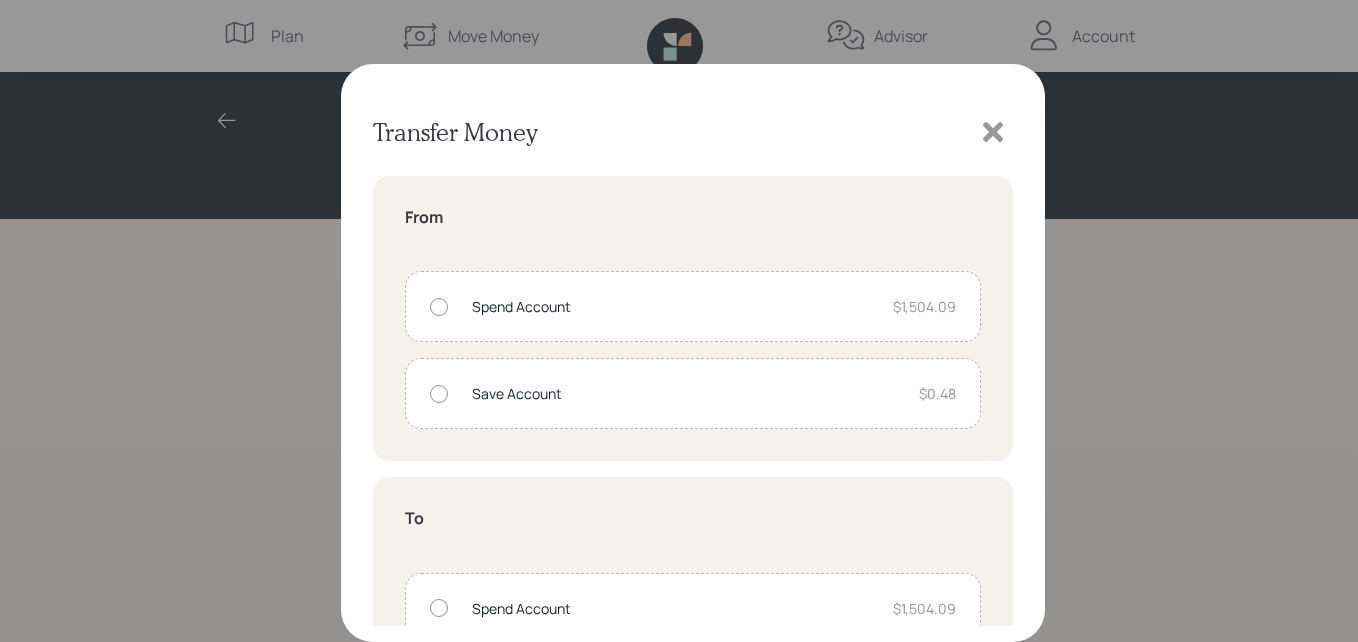 radio on "true" 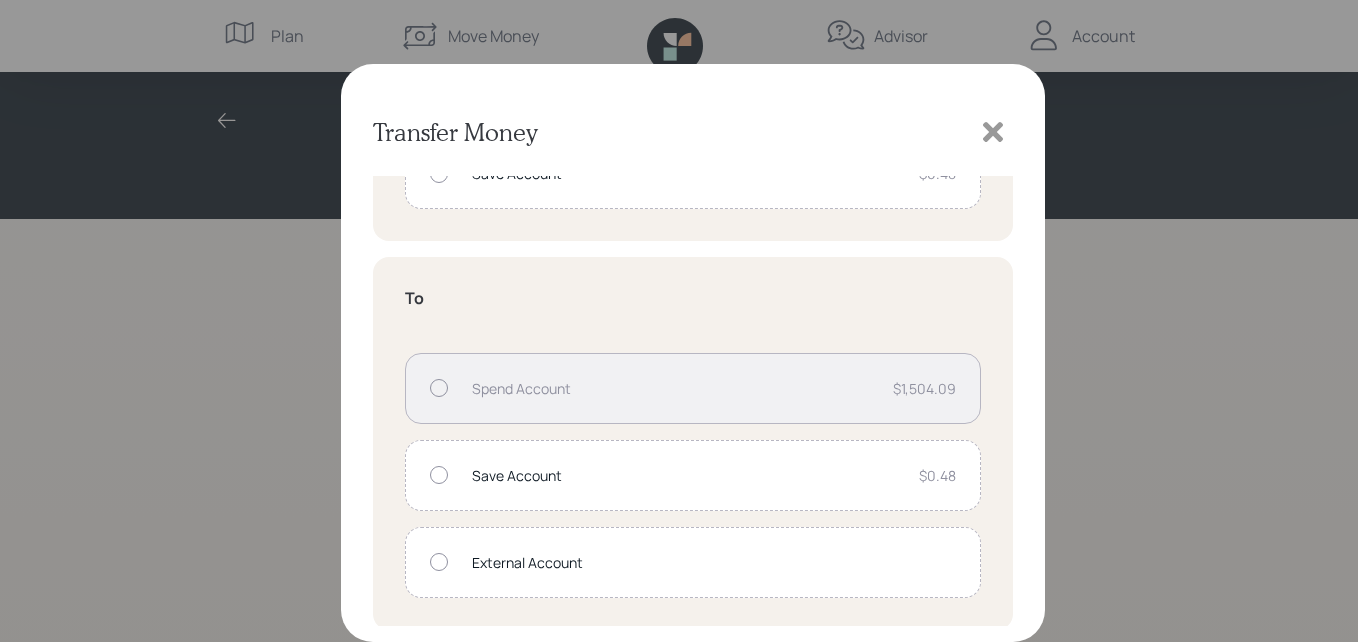 scroll, scrollTop: 223, scrollLeft: 0, axis: vertical 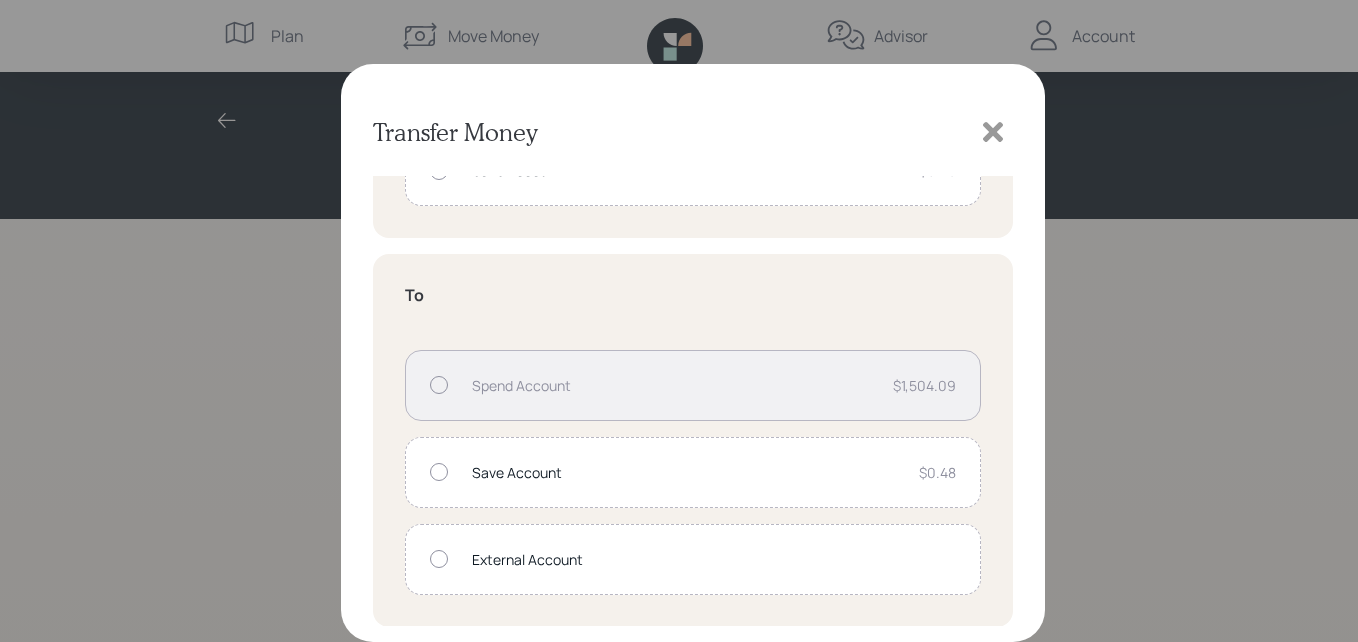 click on "External Account" at bounding box center [714, 559] 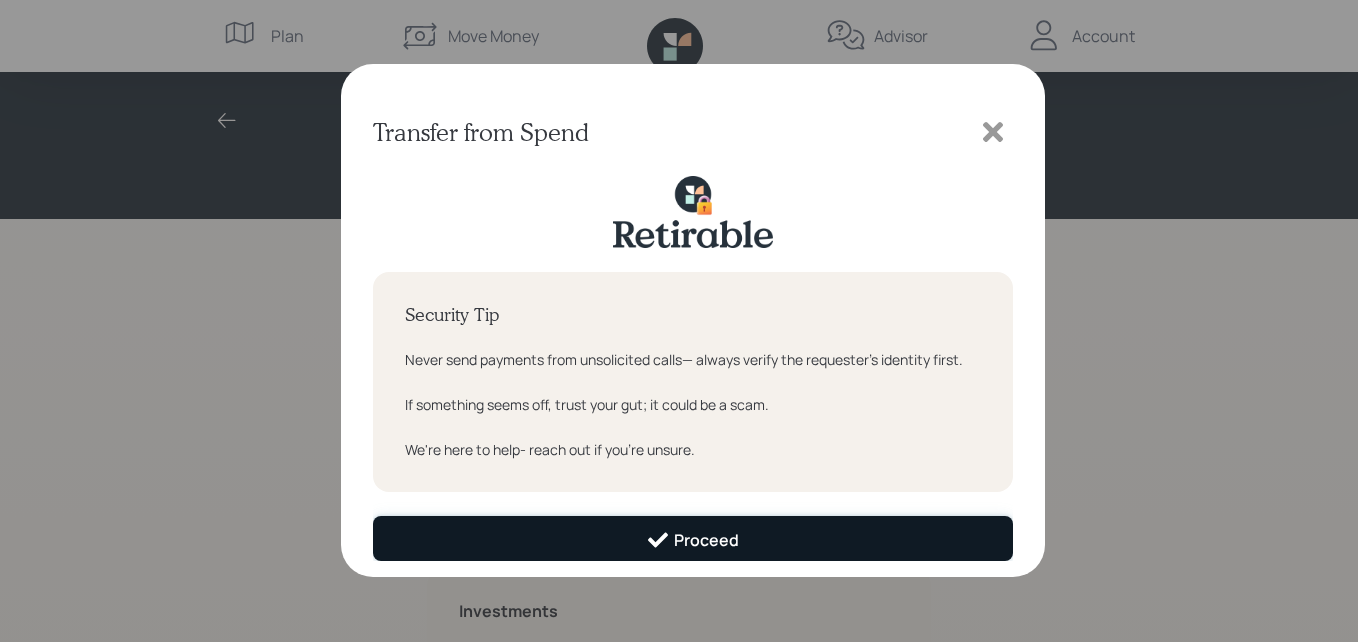 click on "Proceed" at bounding box center (693, 538) 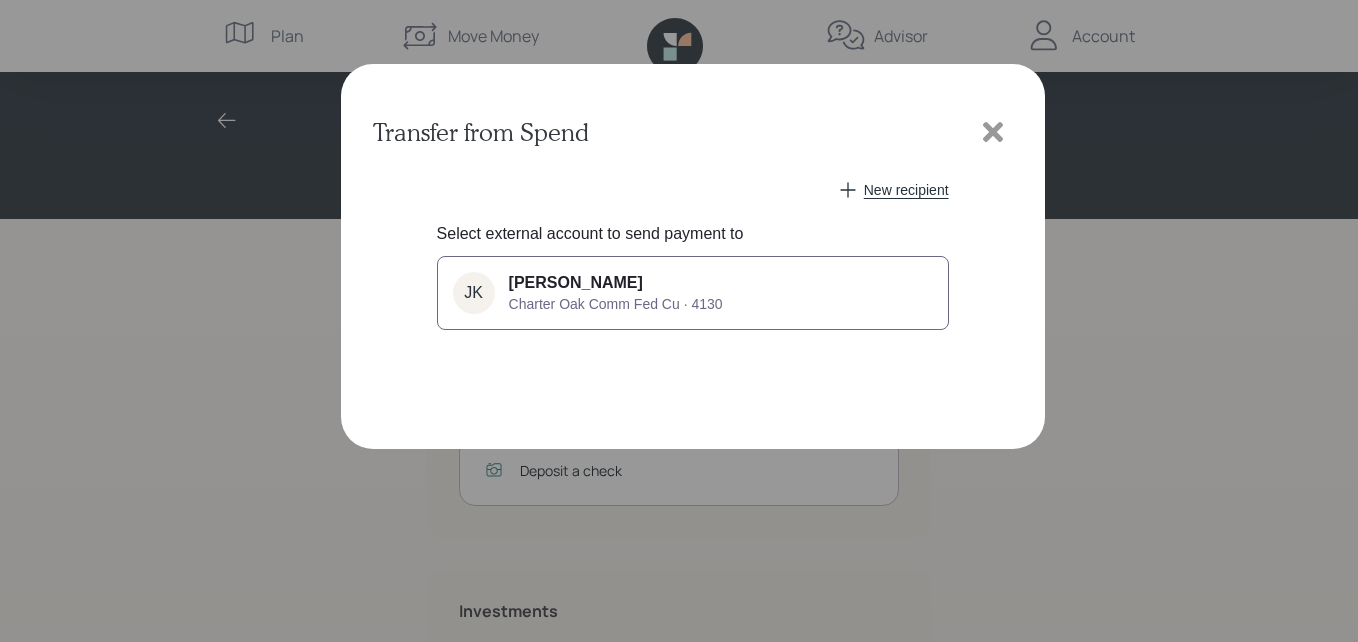 click on "[PERSON_NAME]" at bounding box center (576, 283) 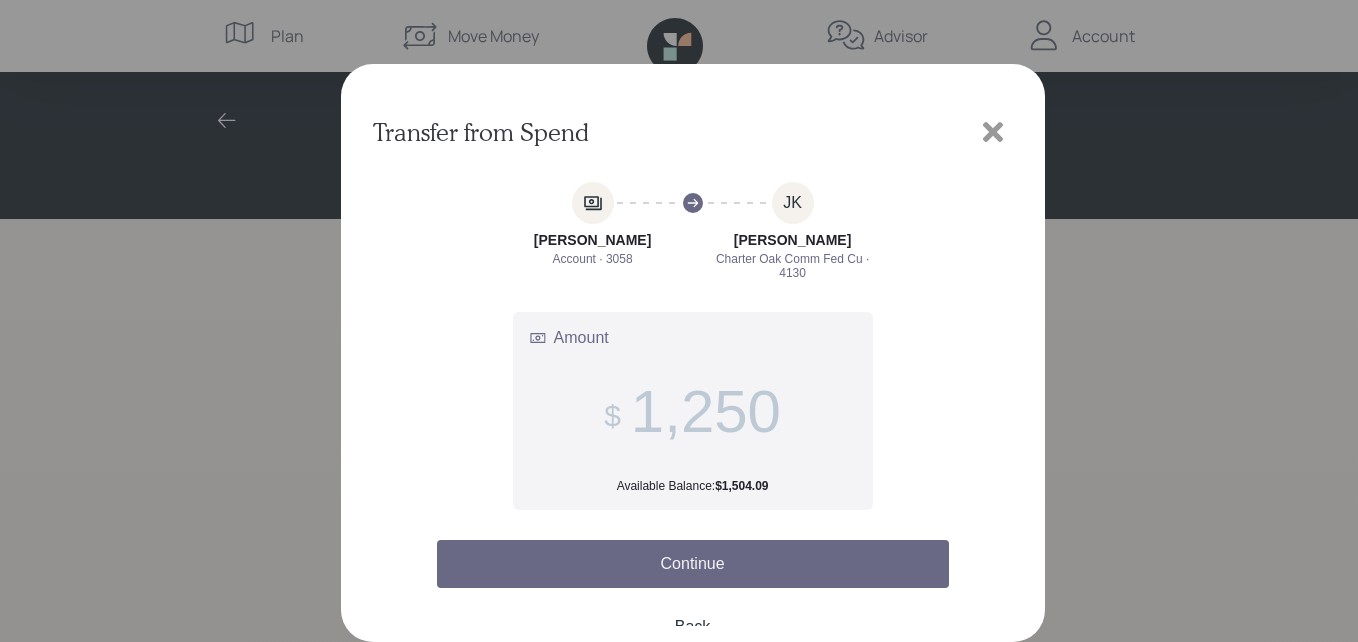 type on "1,250" 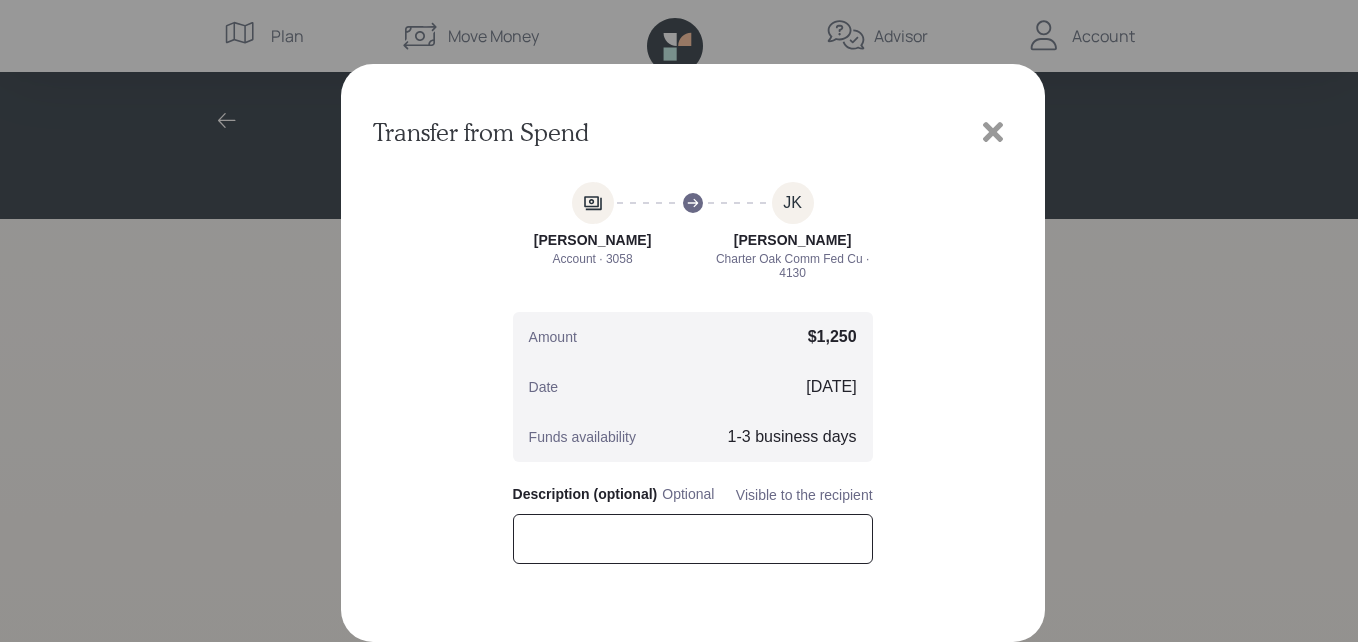 click at bounding box center [693, 539] 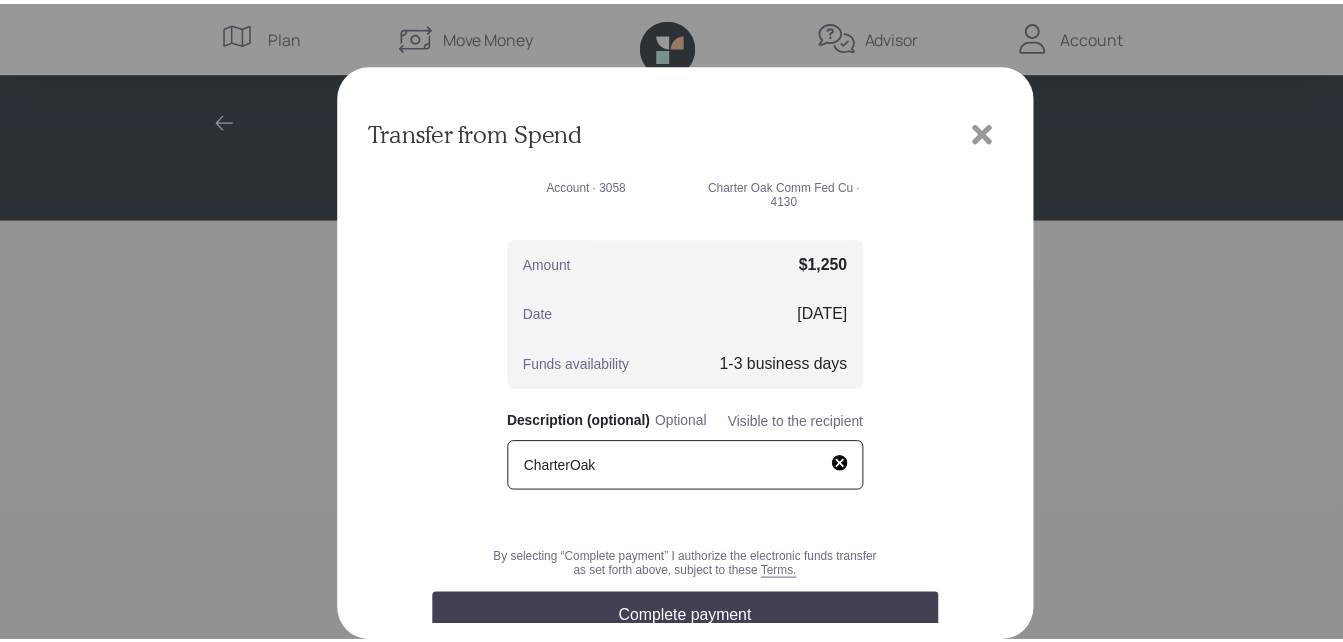 scroll, scrollTop: 107, scrollLeft: 0, axis: vertical 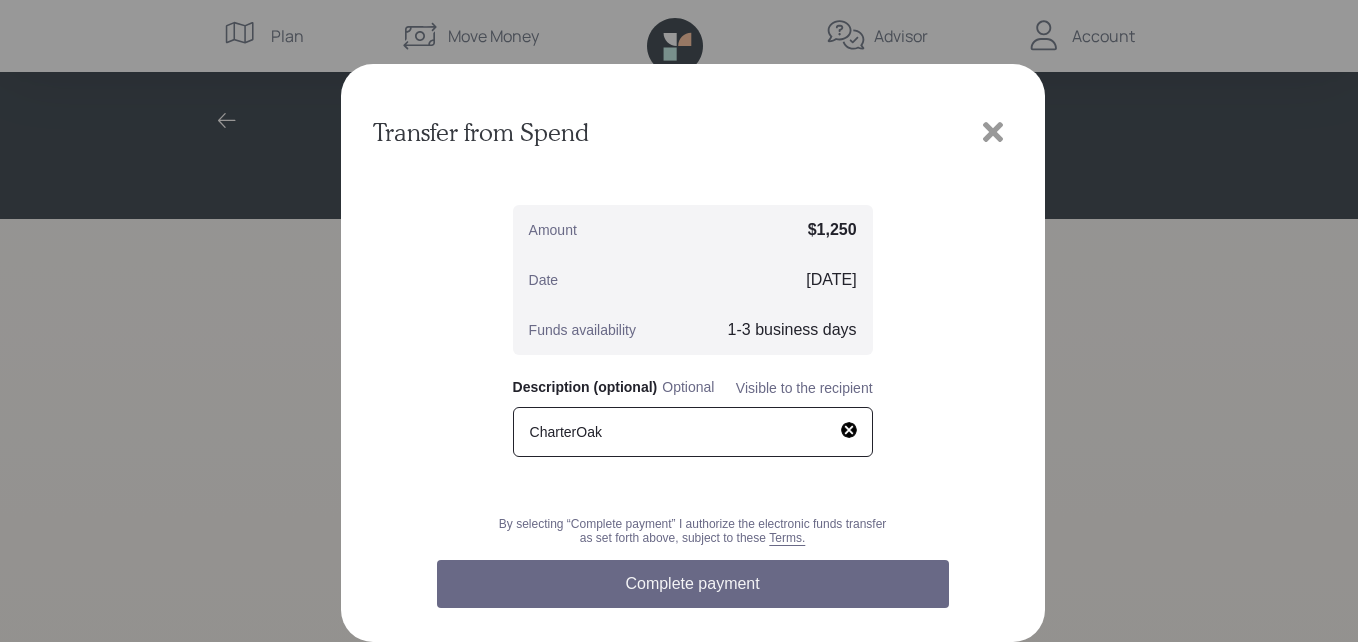 click on "Complete payment" at bounding box center (693, 584) 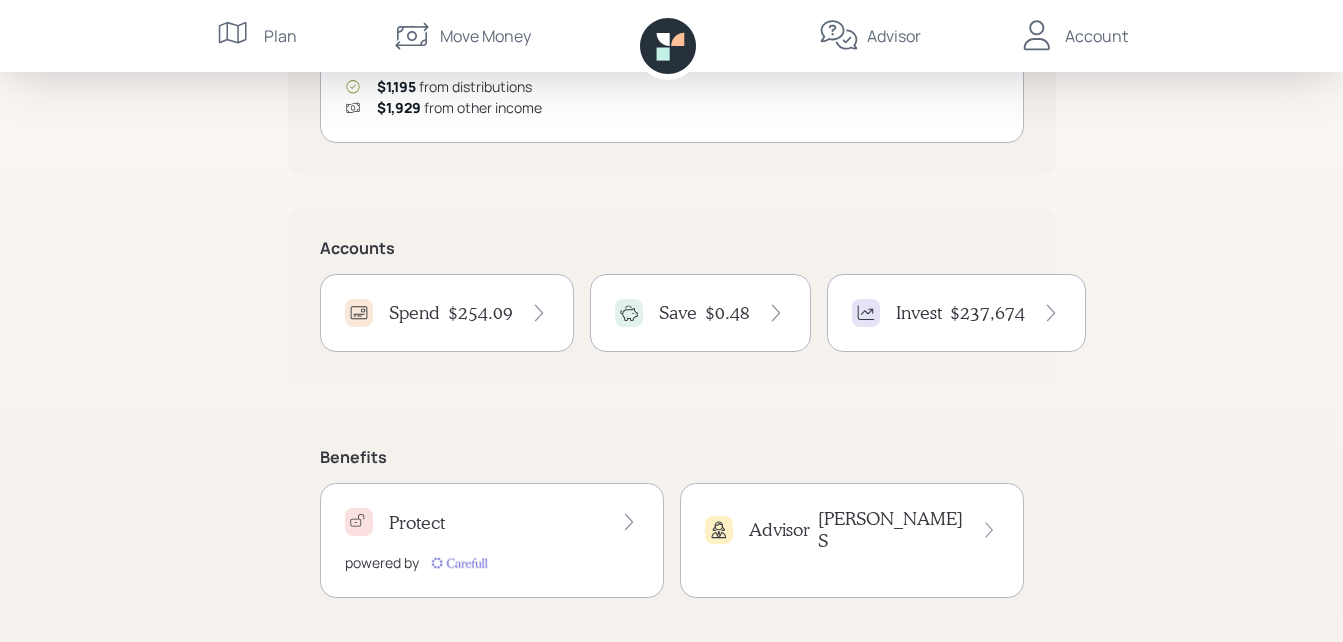 scroll, scrollTop: 364, scrollLeft: 0, axis: vertical 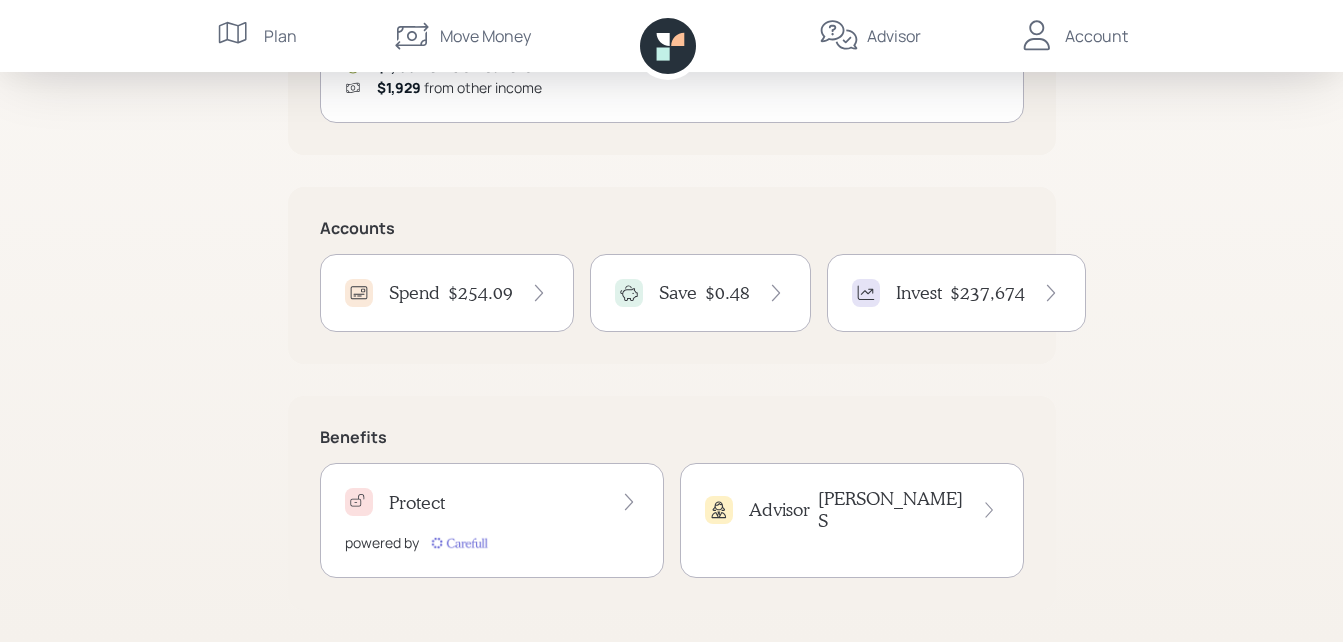 click on "Account" at bounding box center [1096, 36] 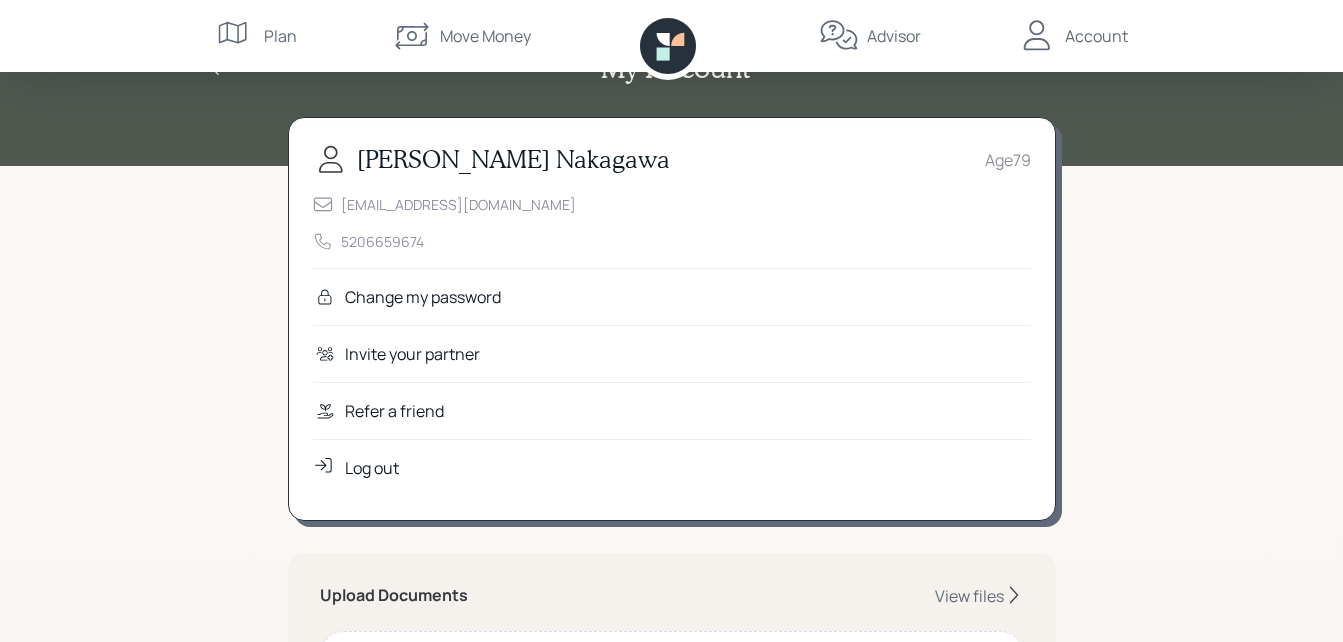 scroll, scrollTop: 0, scrollLeft: 0, axis: both 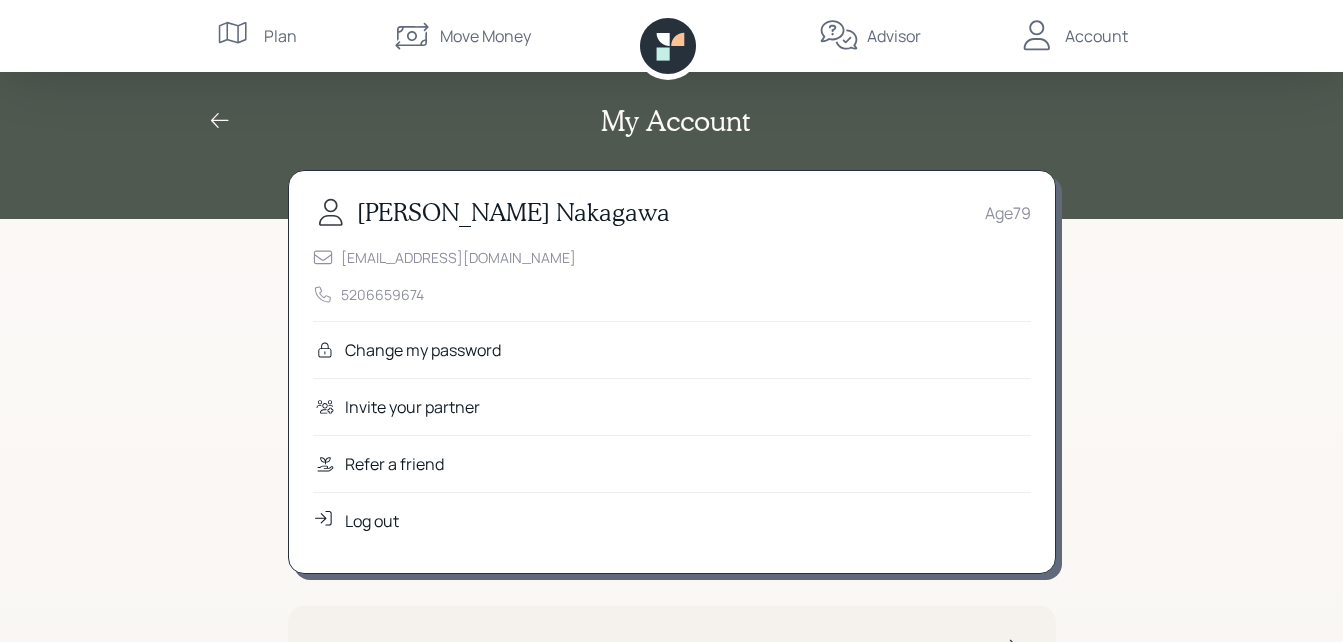 click on "Log out" at bounding box center [372, 521] 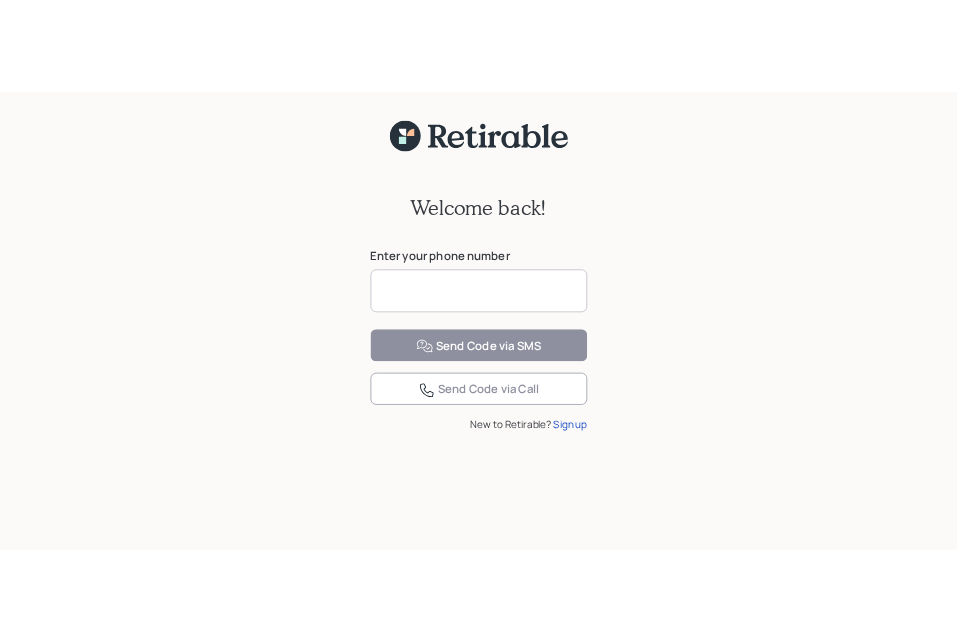 scroll, scrollTop: 0, scrollLeft: 0, axis: both 